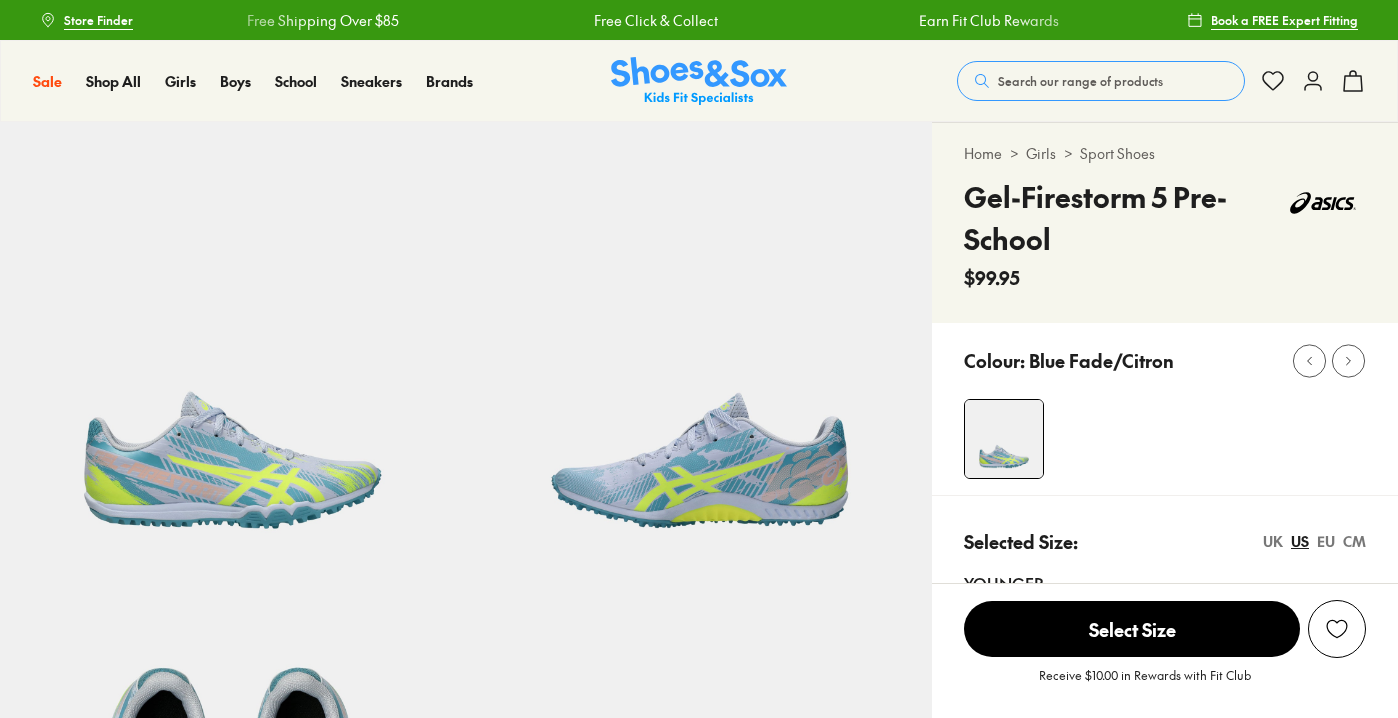scroll, scrollTop: 107, scrollLeft: 0, axis: vertical 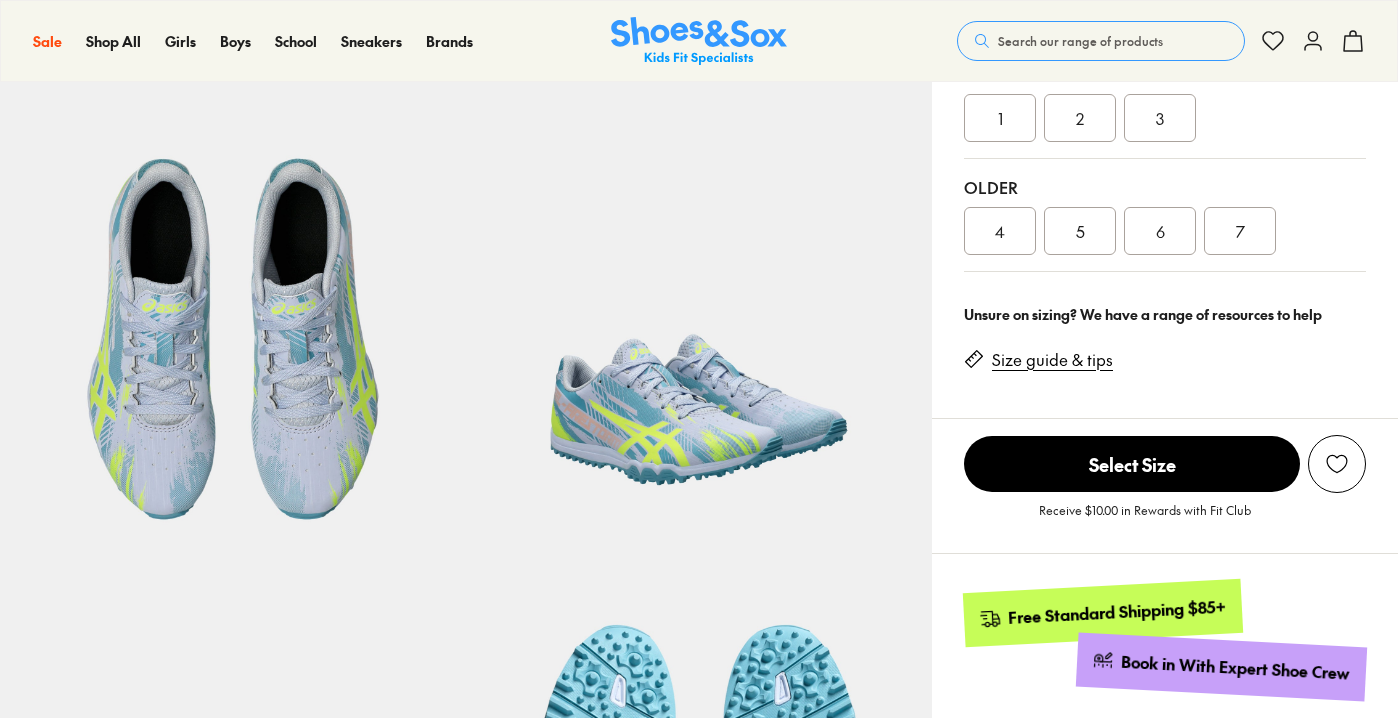 select on "*" 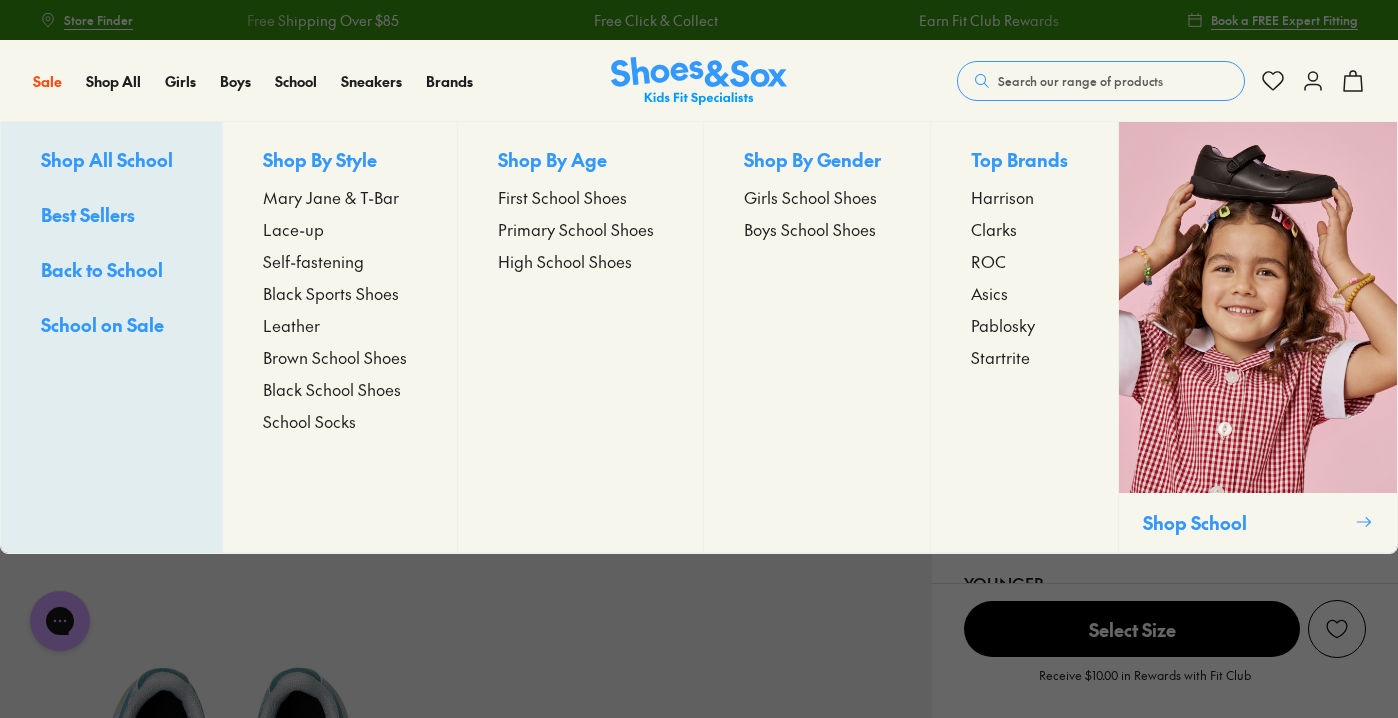 scroll, scrollTop: 0, scrollLeft: 0, axis: both 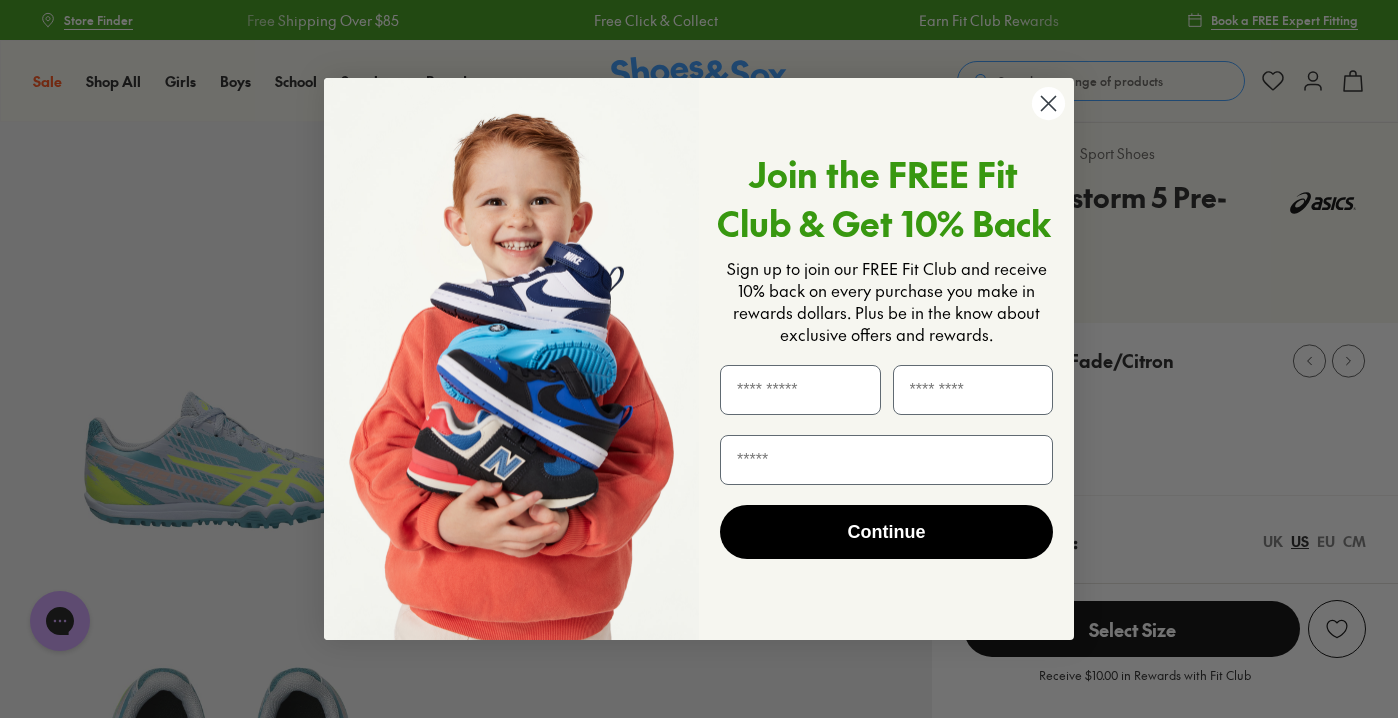 click 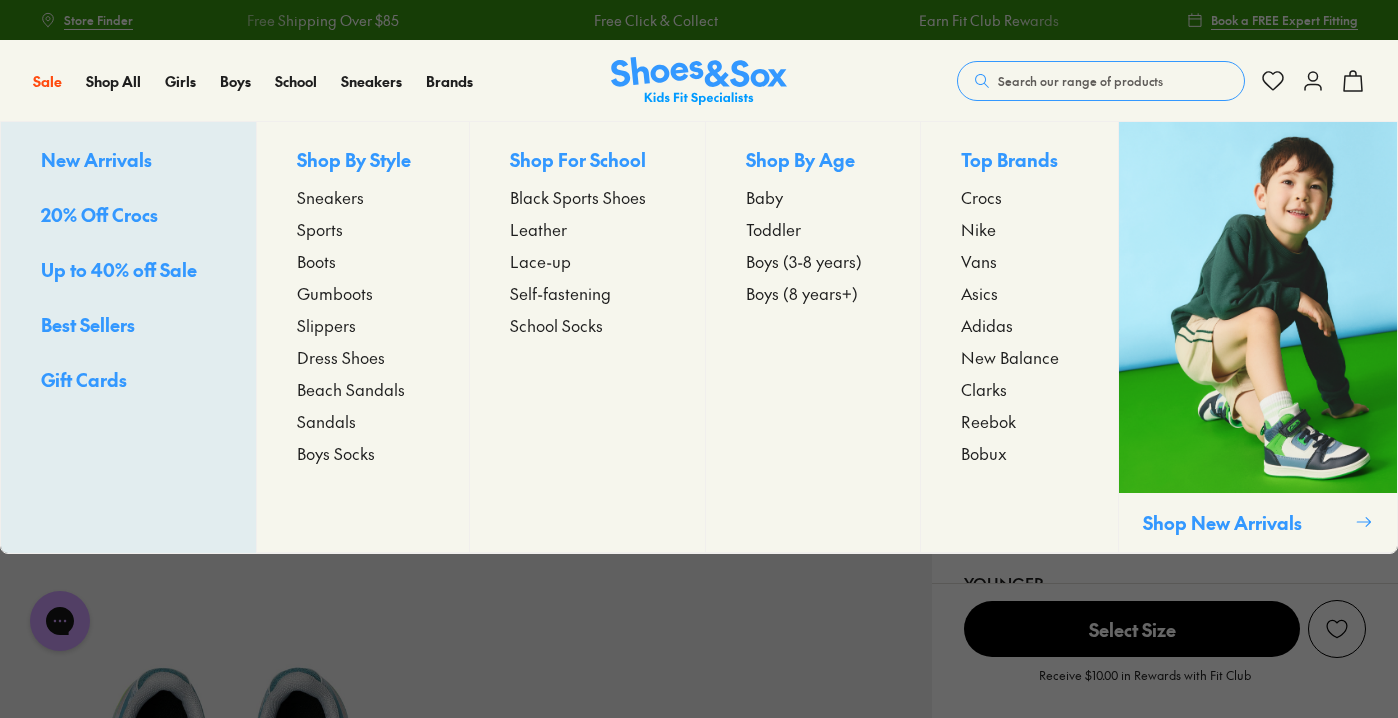 click on "Sports" at bounding box center [320, 229] 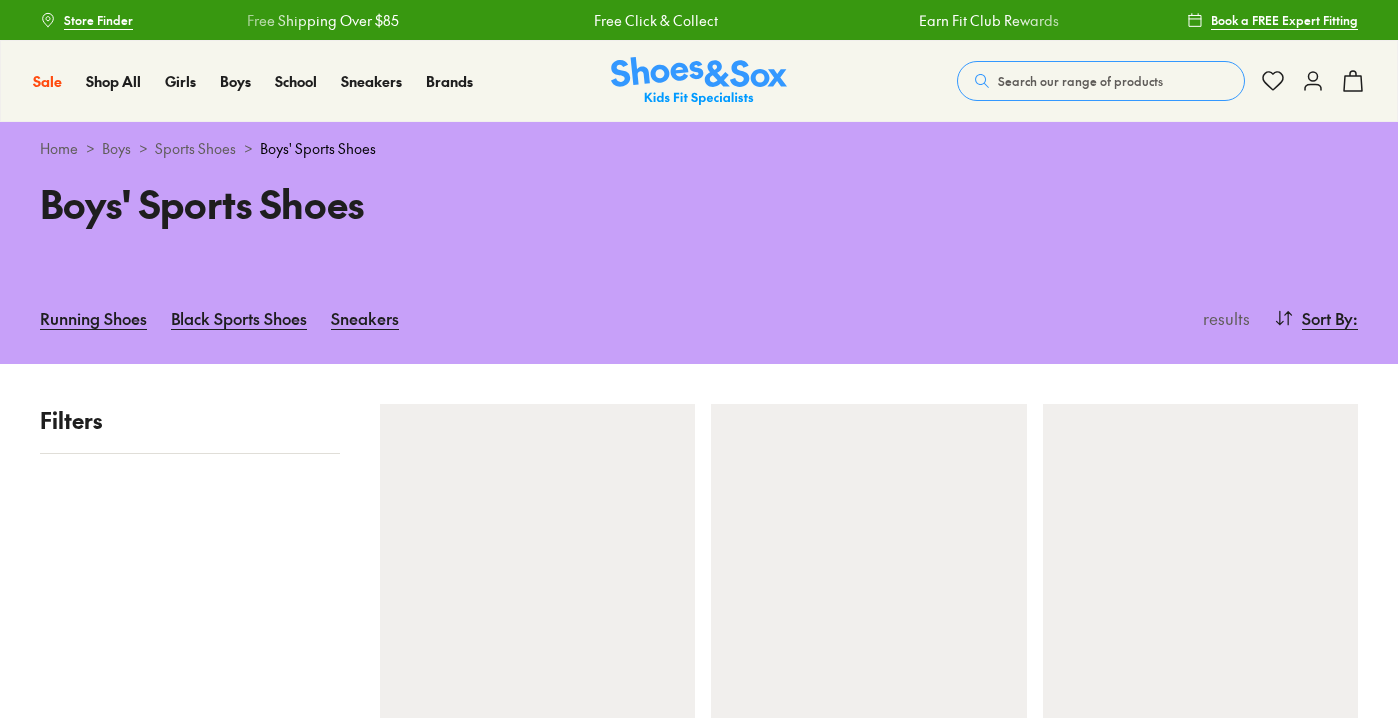 scroll, scrollTop: 0, scrollLeft: 0, axis: both 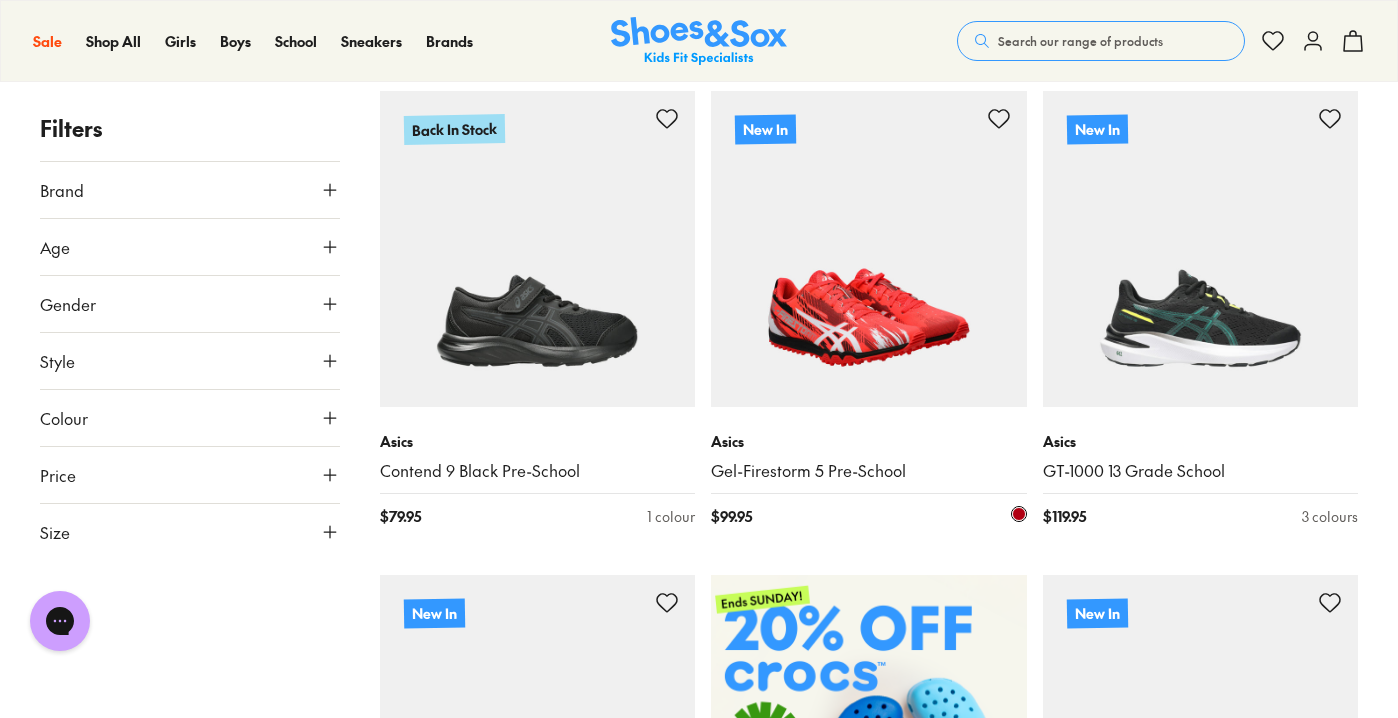 click at bounding box center (869, 249) 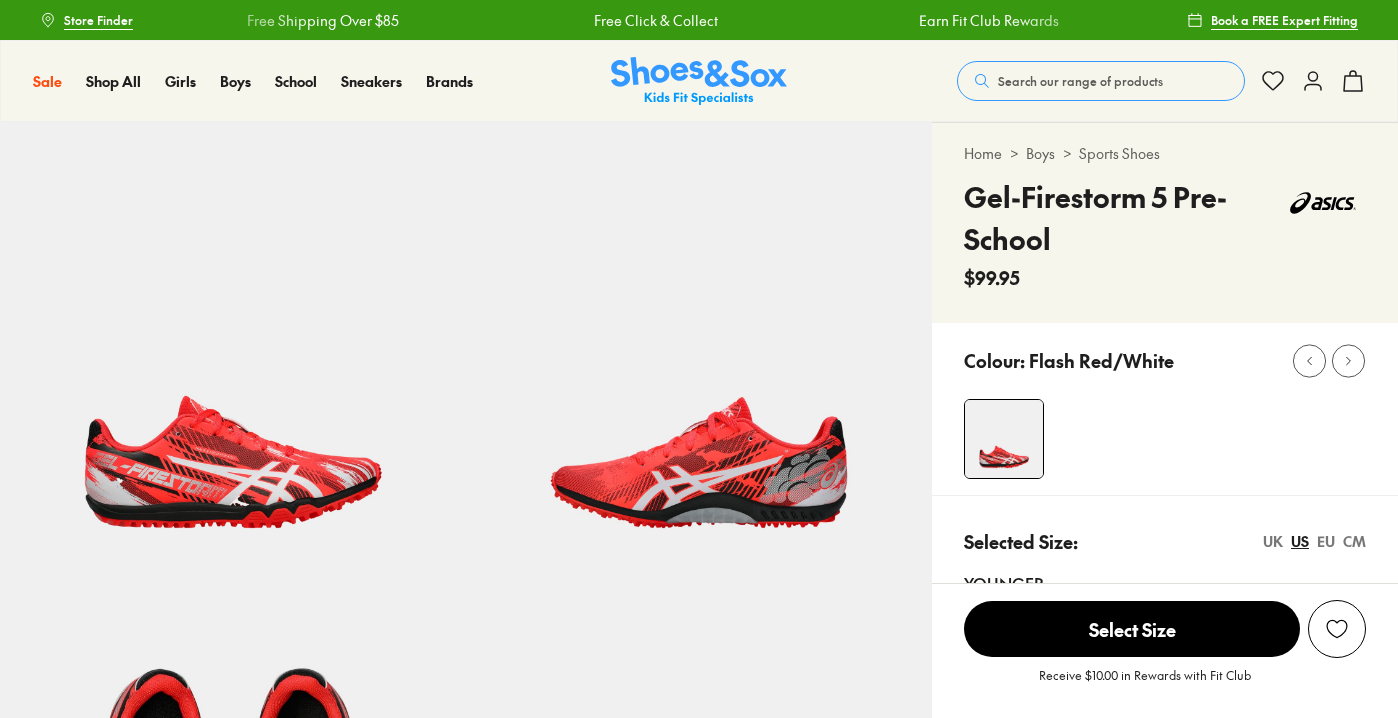 scroll, scrollTop: 0, scrollLeft: 0, axis: both 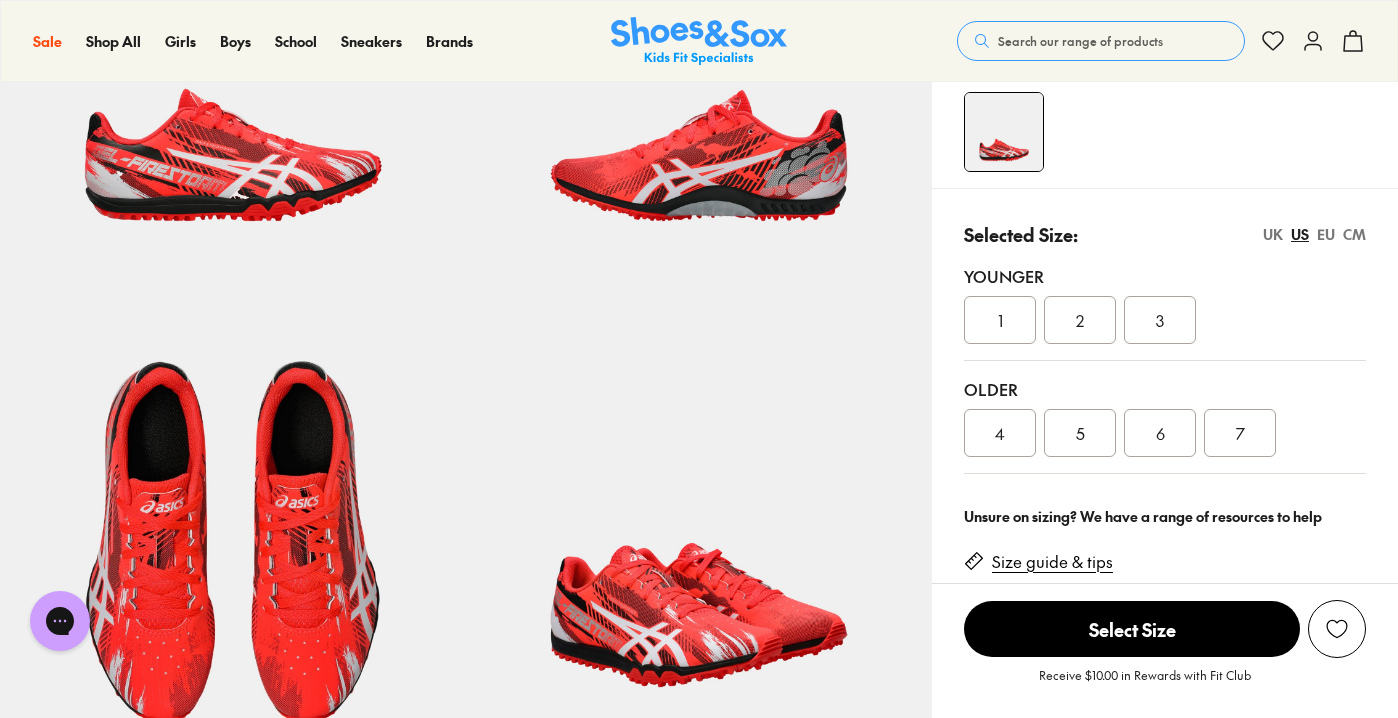 click on "5" at bounding box center [1080, 433] 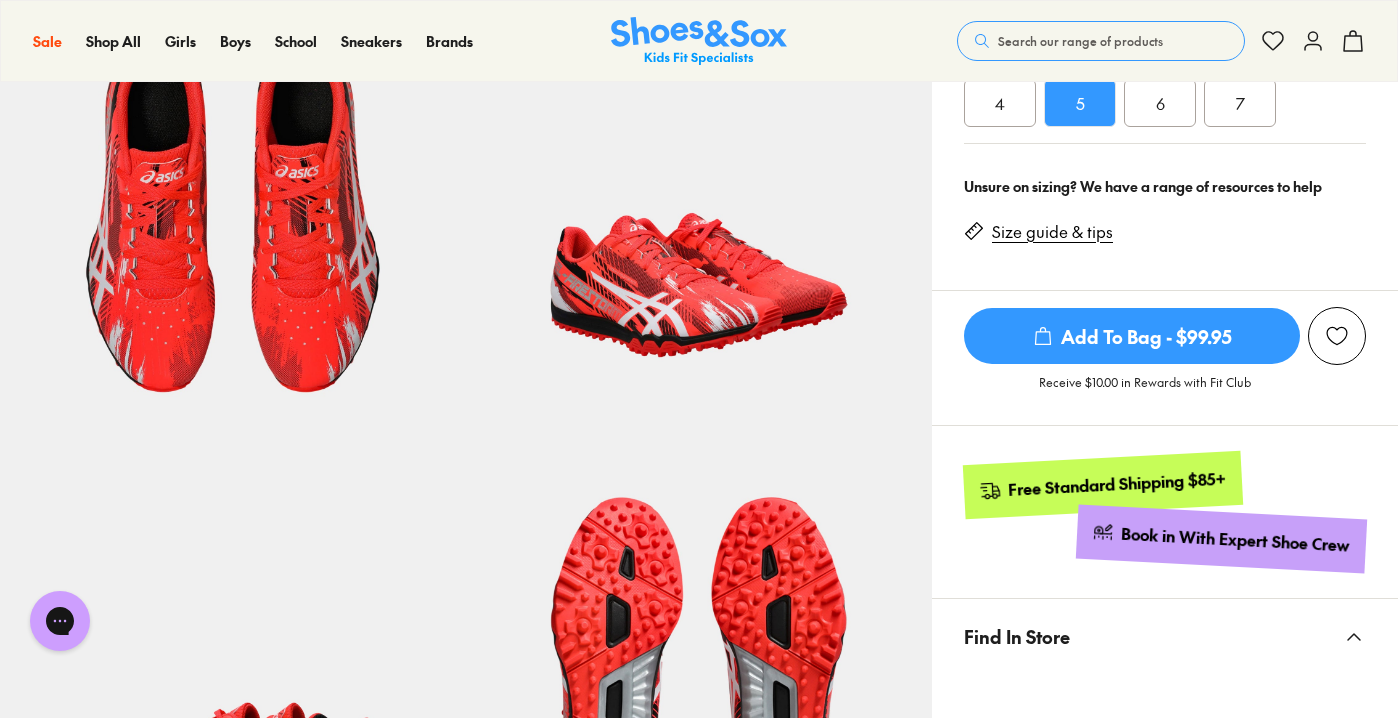 scroll, scrollTop: 701, scrollLeft: 0, axis: vertical 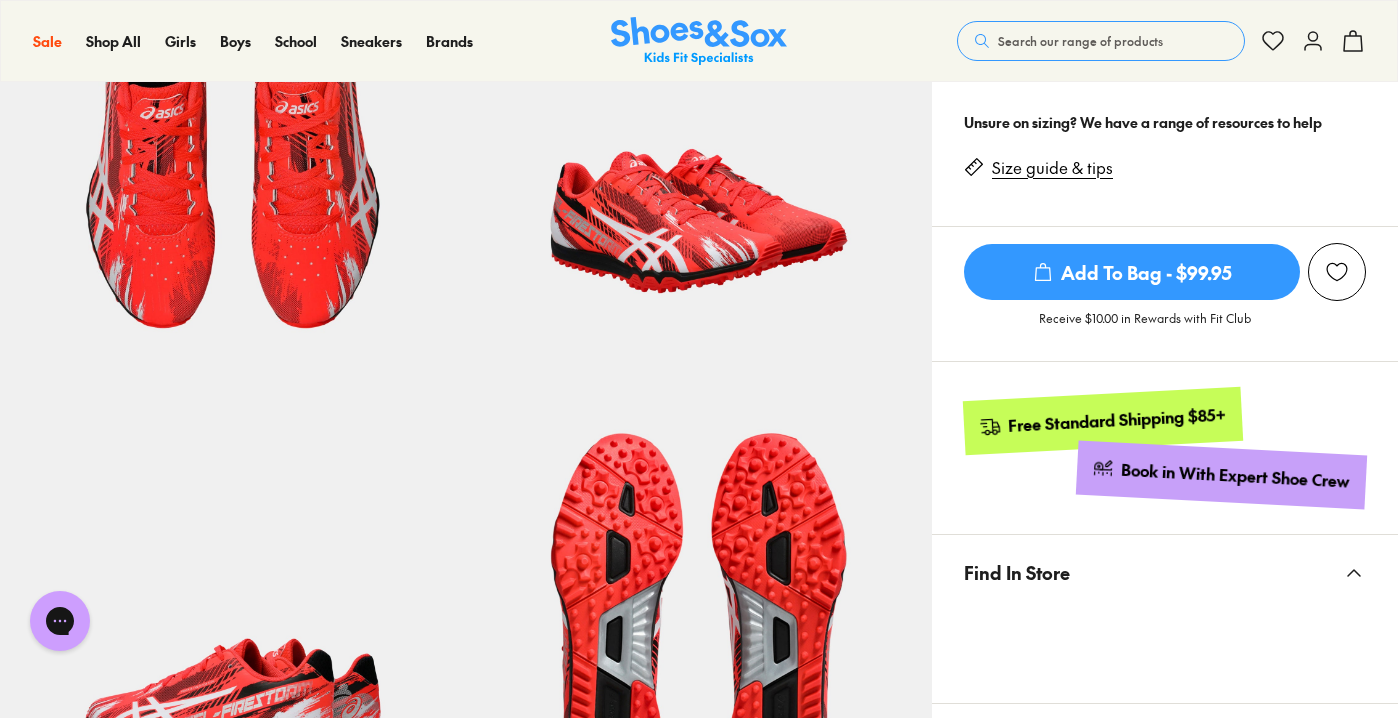 click 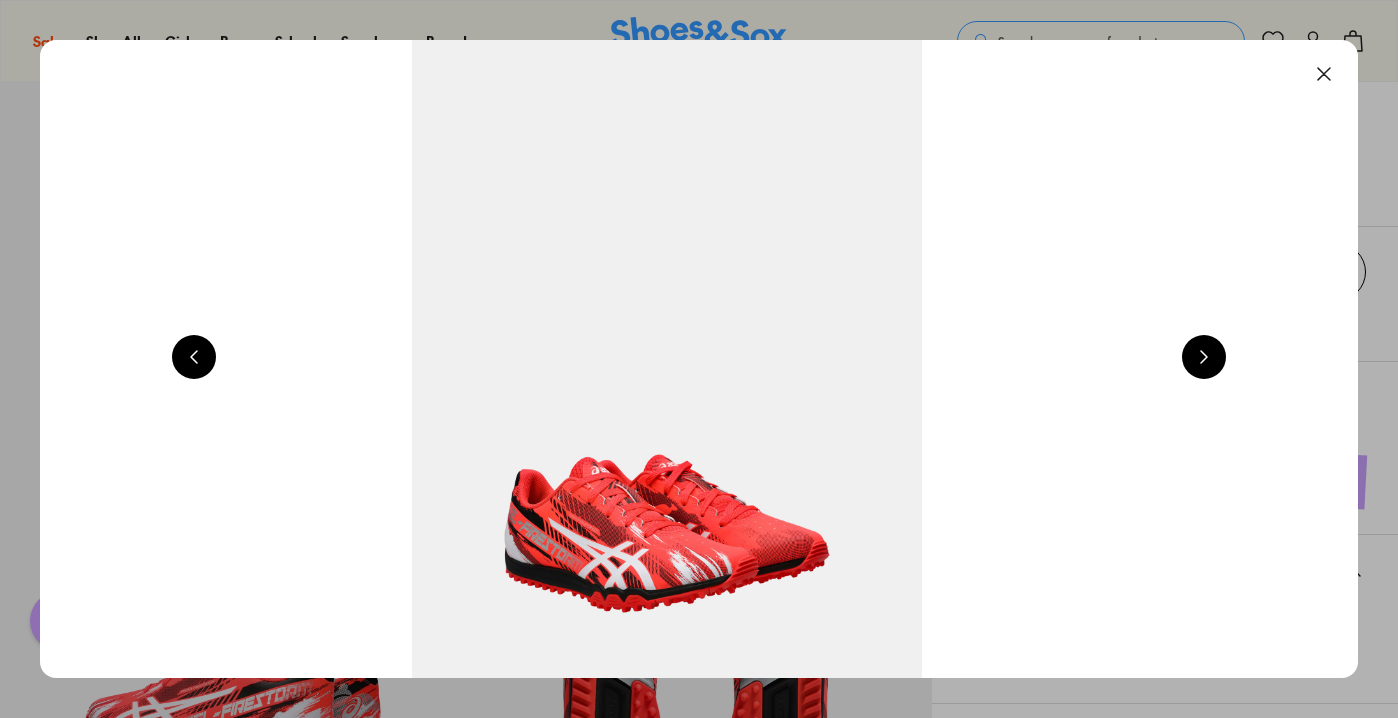 click at bounding box center (1324, 74) 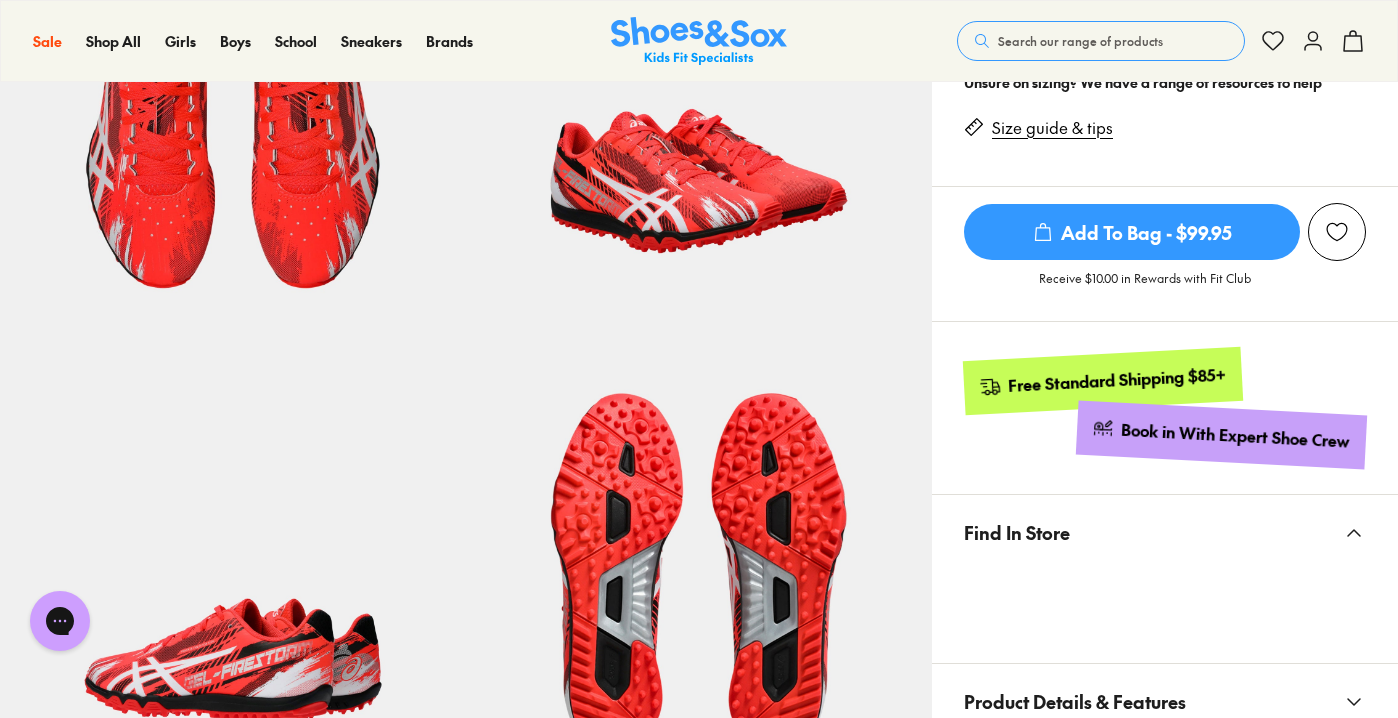 scroll, scrollTop: 747, scrollLeft: 0, axis: vertical 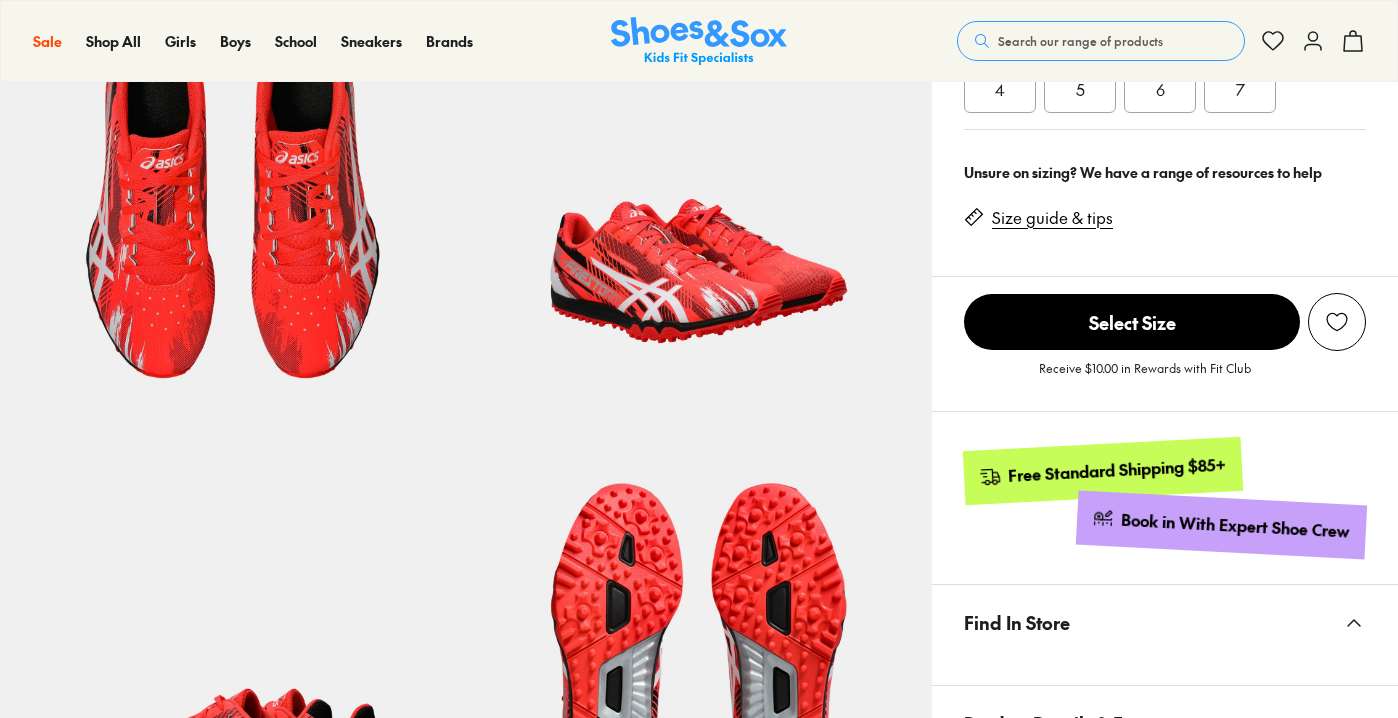 select on "*" 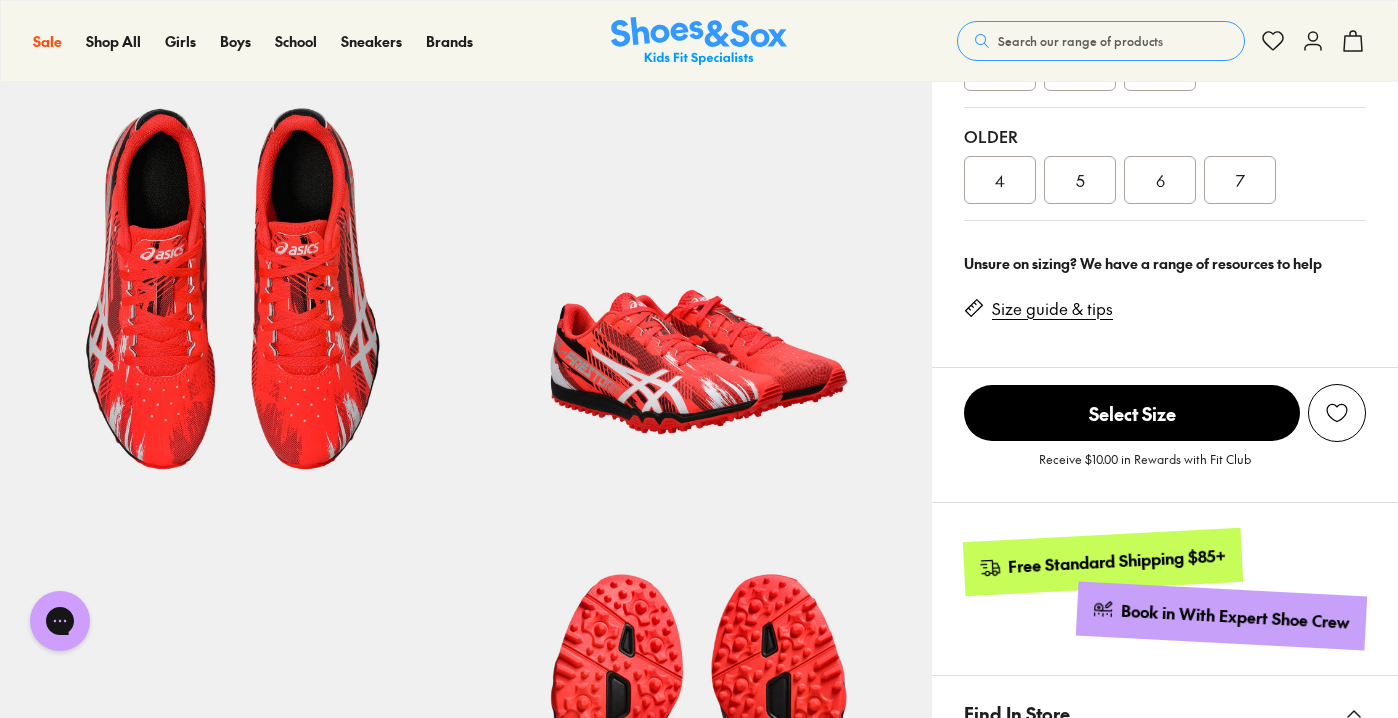 scroll, scrollTop: 556, scrollLeft: 0, axis: vertical 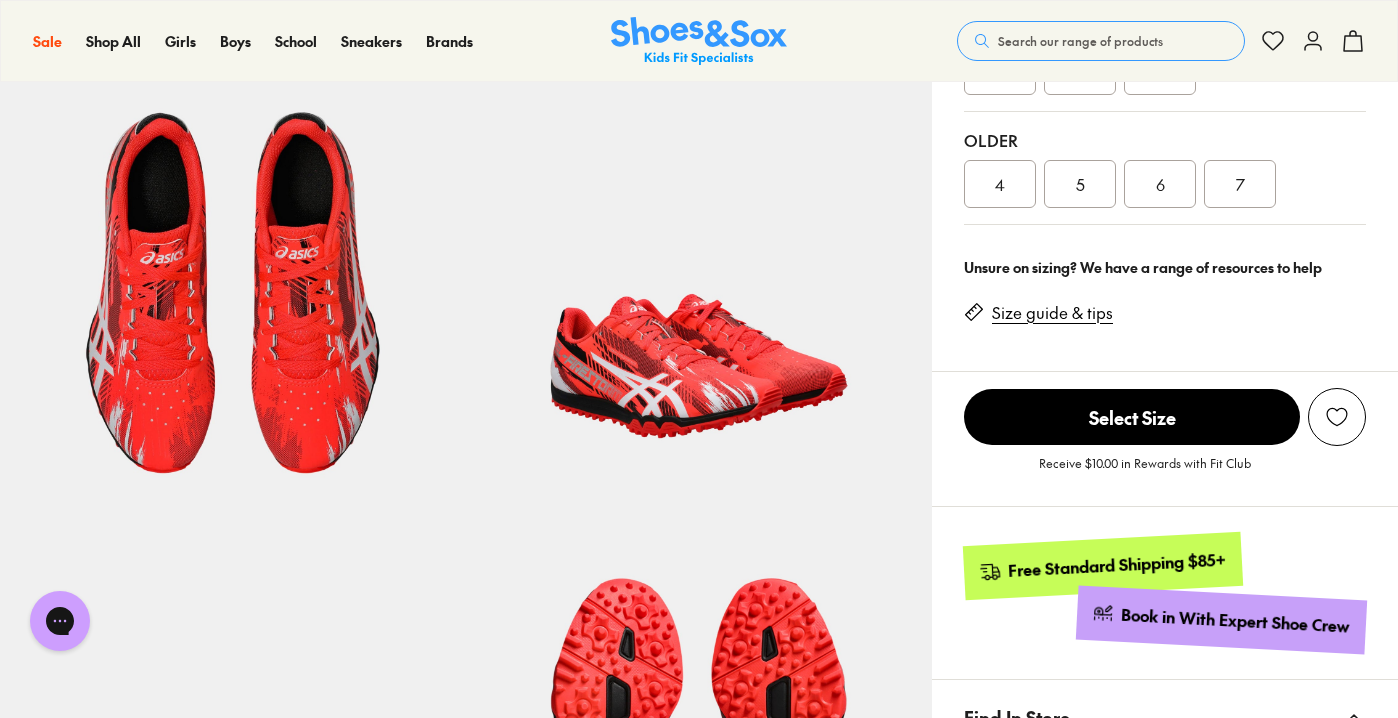 click on "5" at bounding box center [1080, 184] 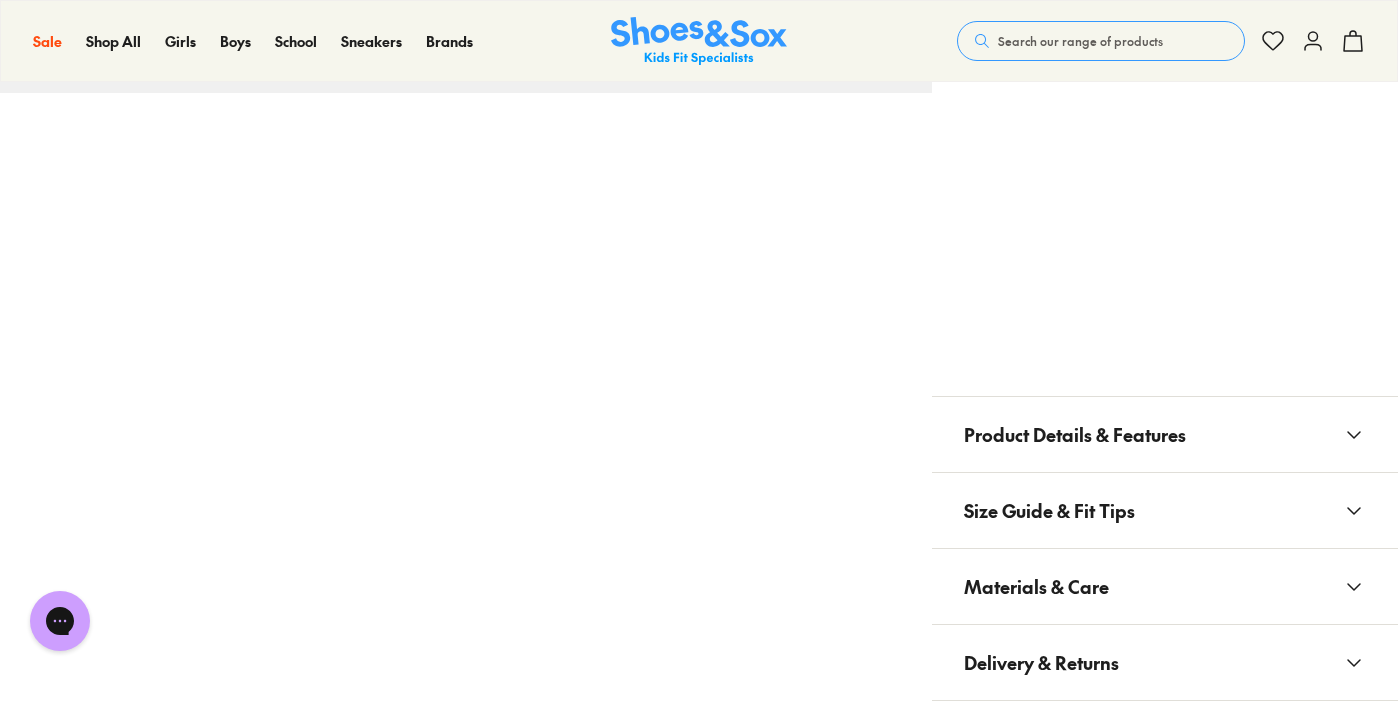 scroll, scrollTop: 1439, scrollLeft: 0, axis: vertical 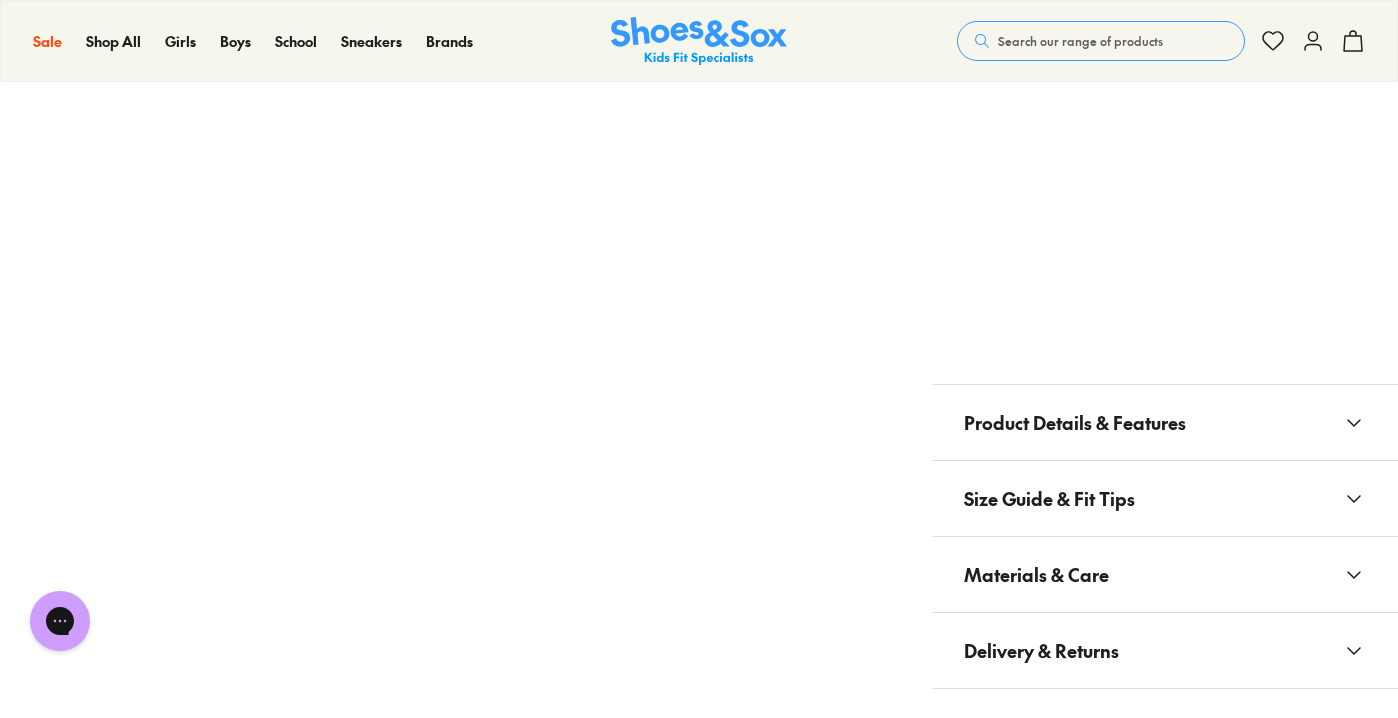 click on "Product Details & Features" at bounding box center (1165, 422) 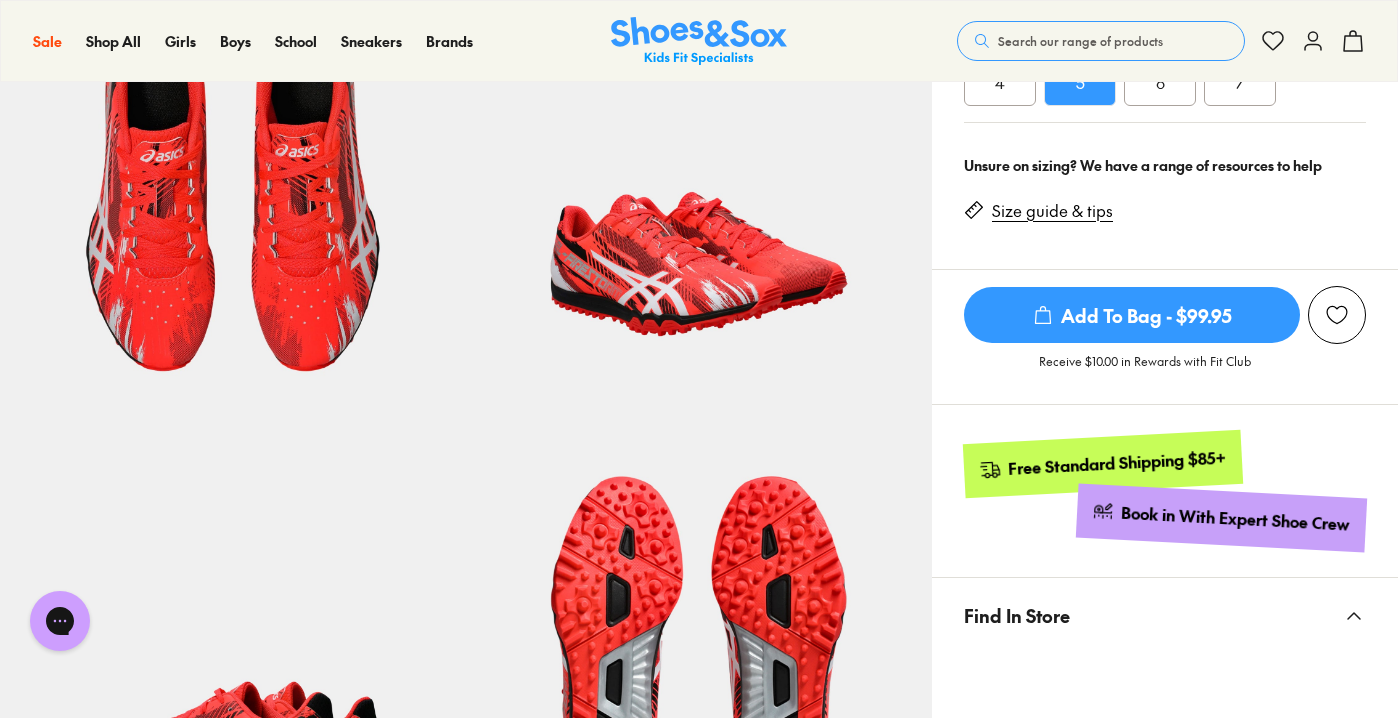 scroll, scrollTop: 540, scrollLeft: 0, axis: vertical 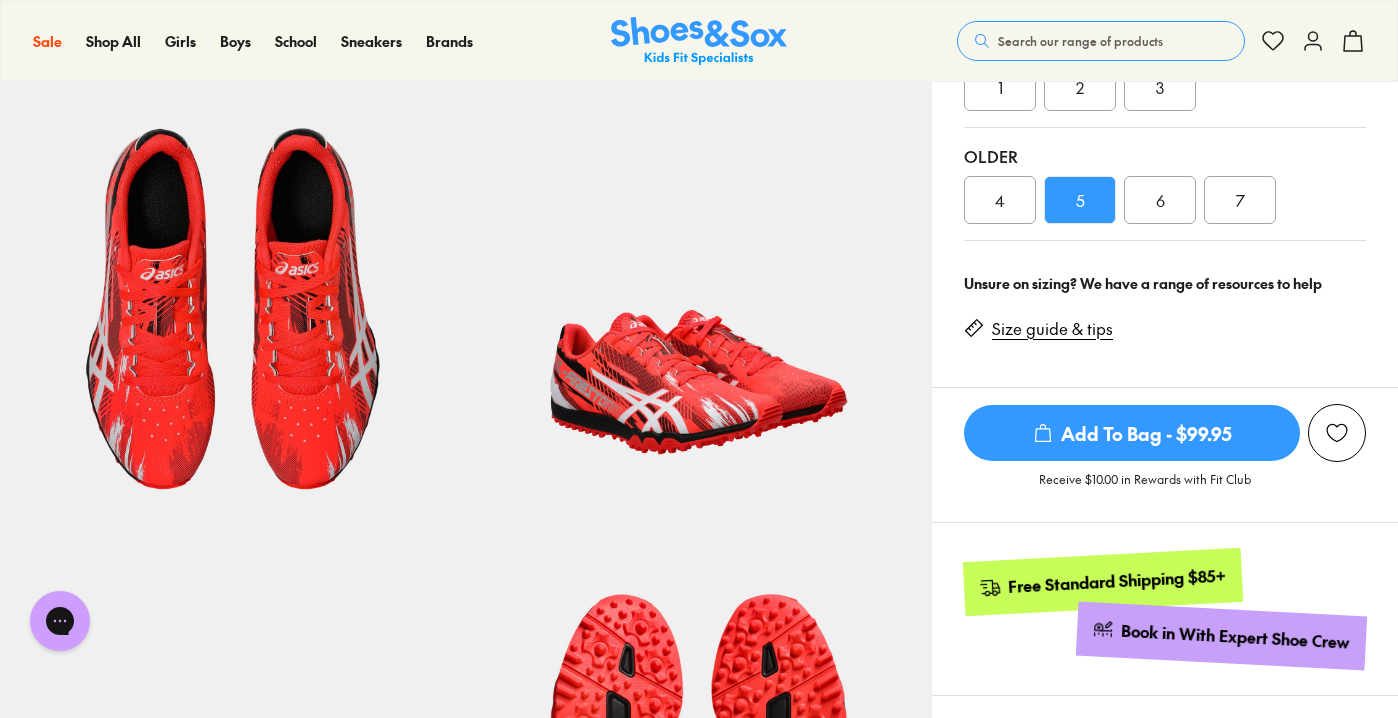 click on "Add To Bag - $99.95" at bounding box center (1132, 433) 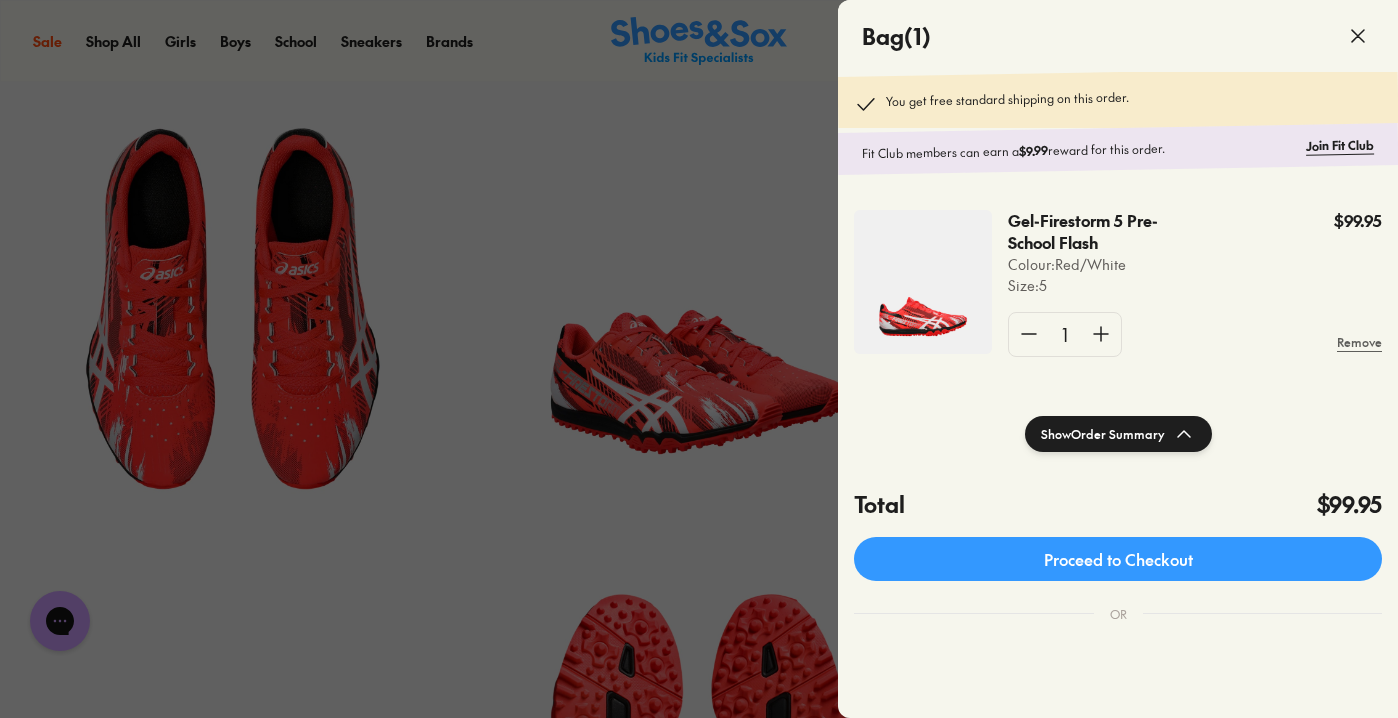 scroll, scrollTop: 70, scrollLeft: 0, axis: vertical 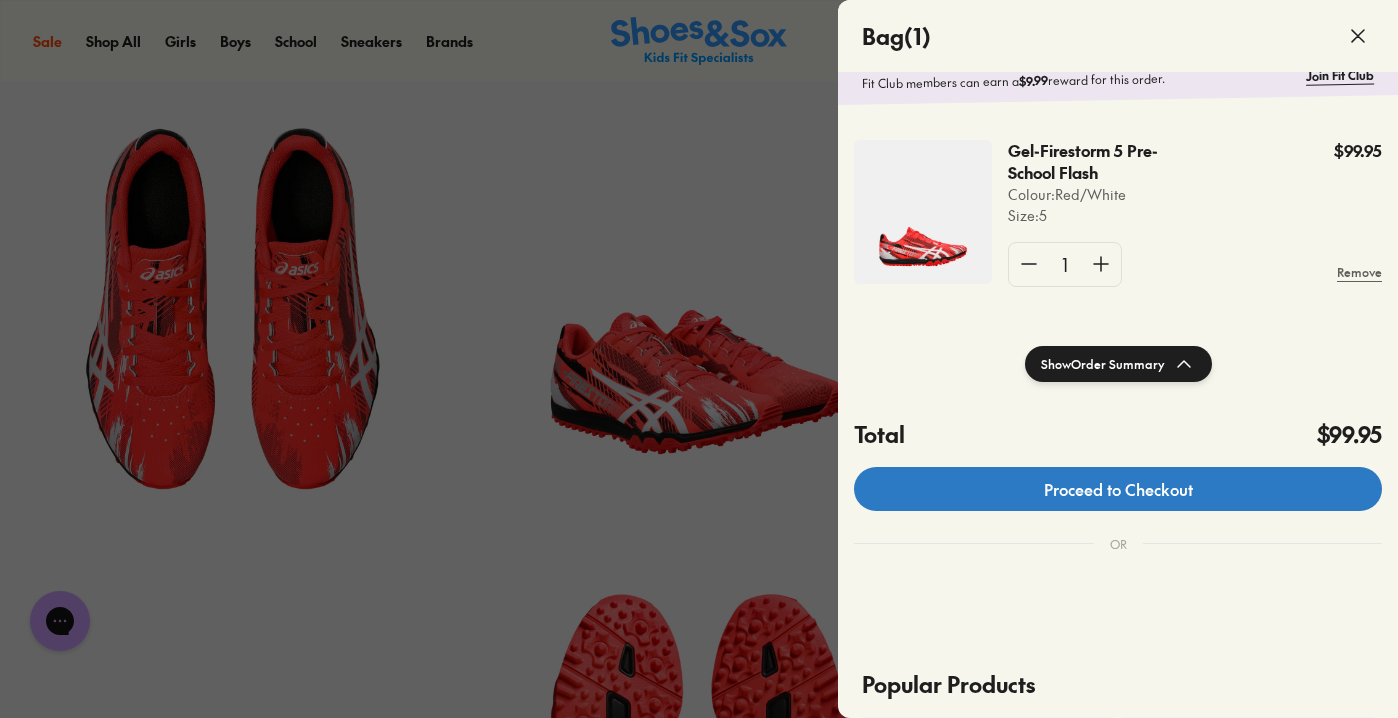 click on "Proceed to Checkout" 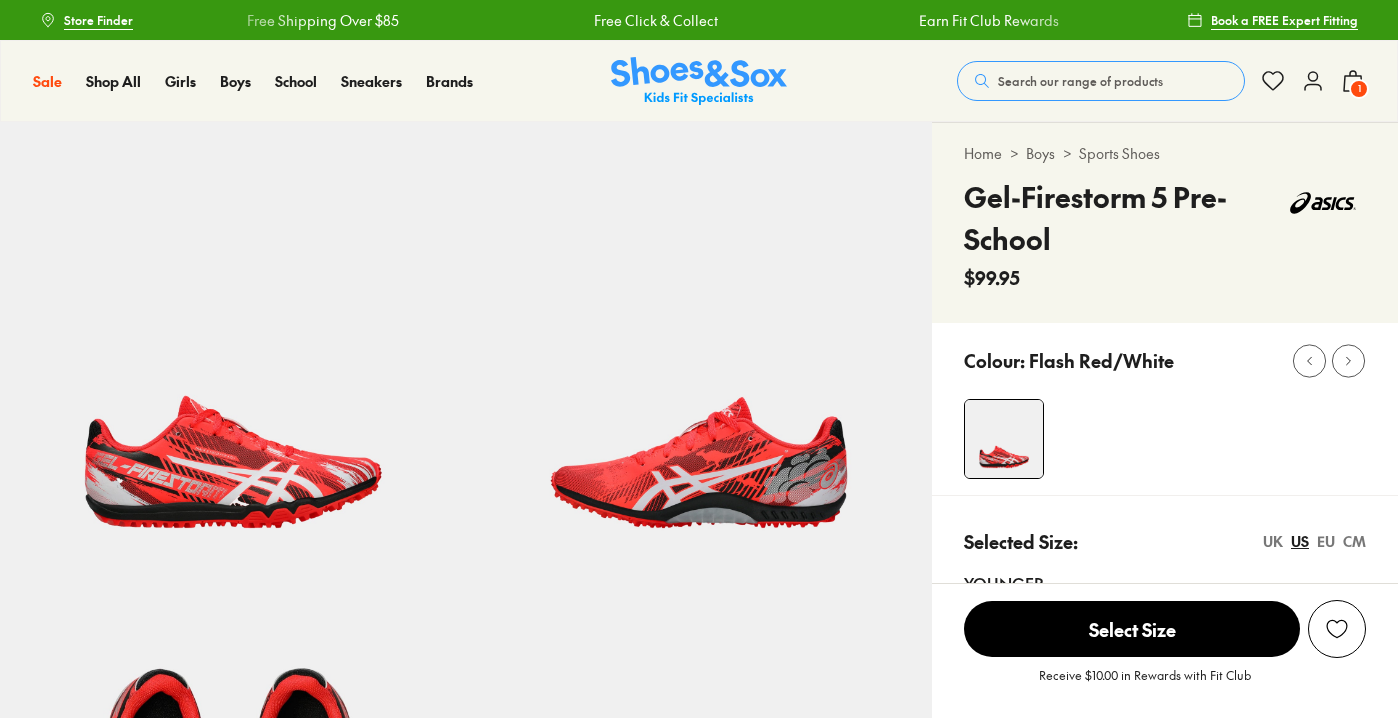 select on "*" 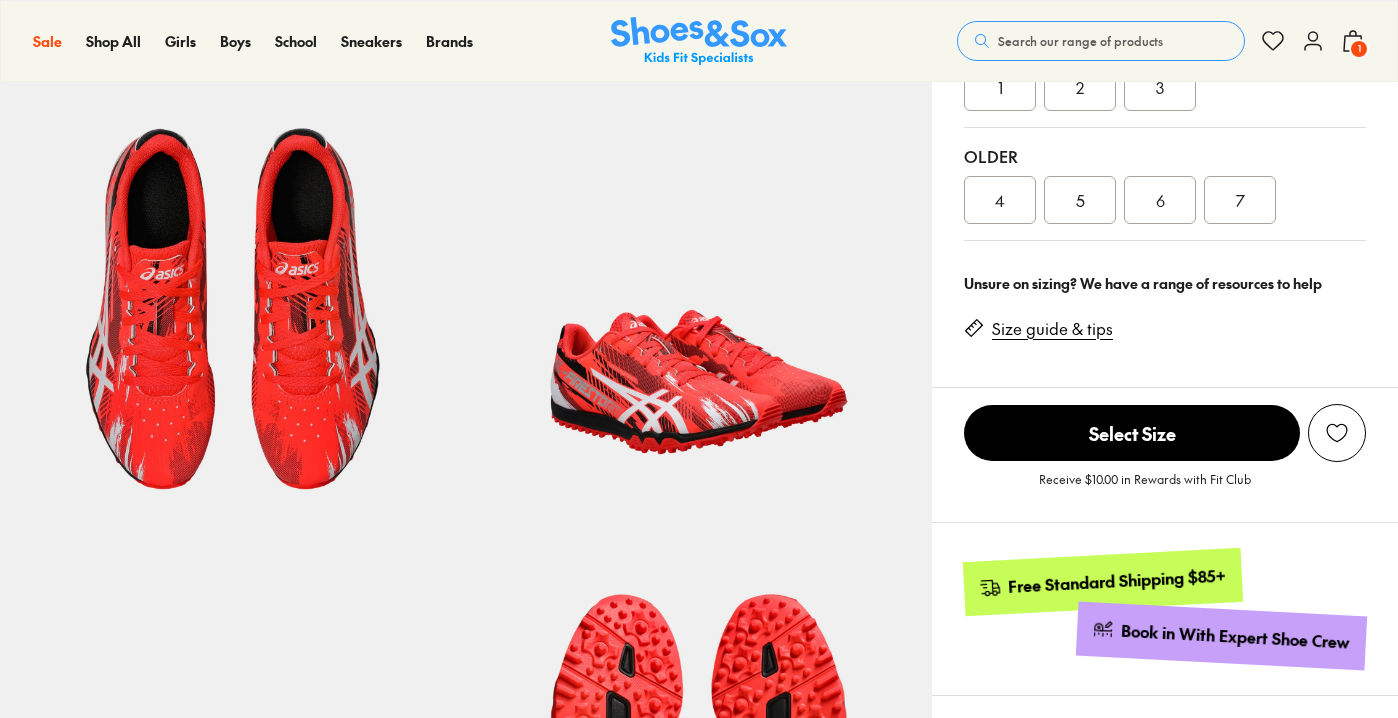 scroll, scrollTop: 0, scrollLeft: 0, axis: both 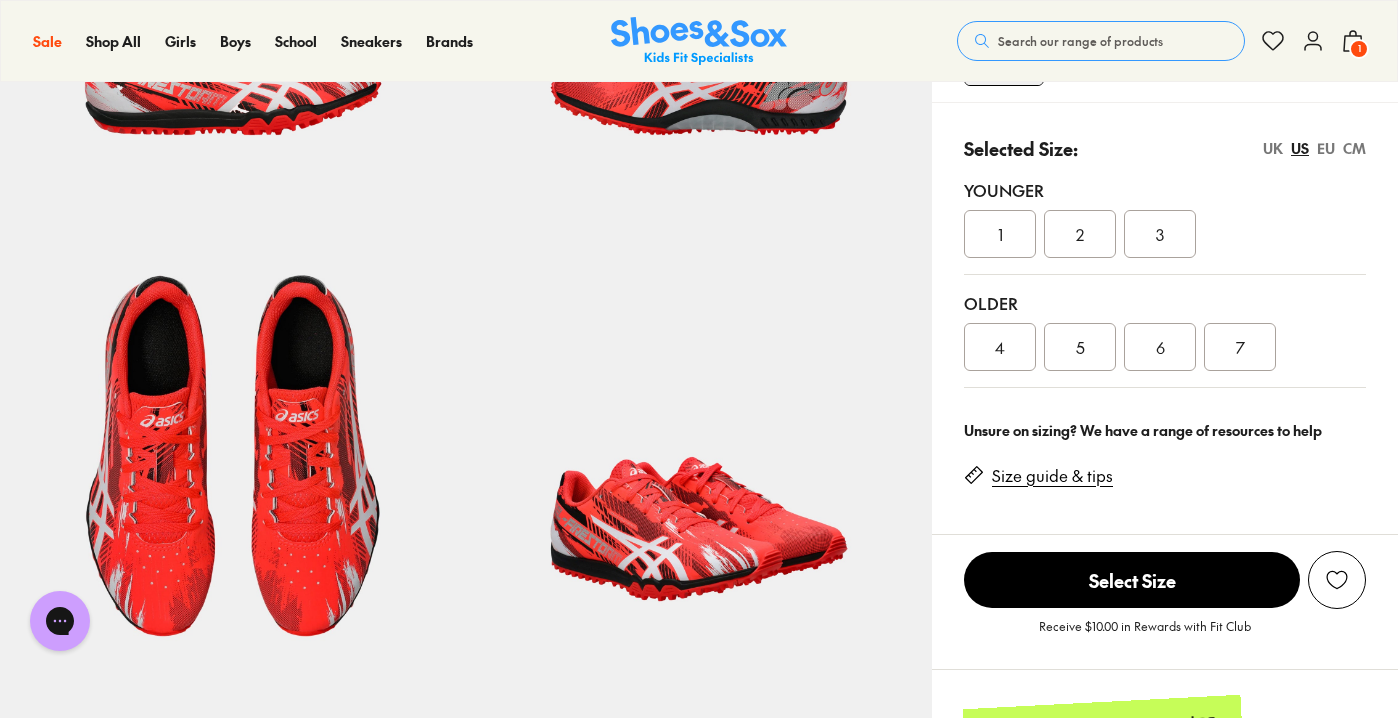 click 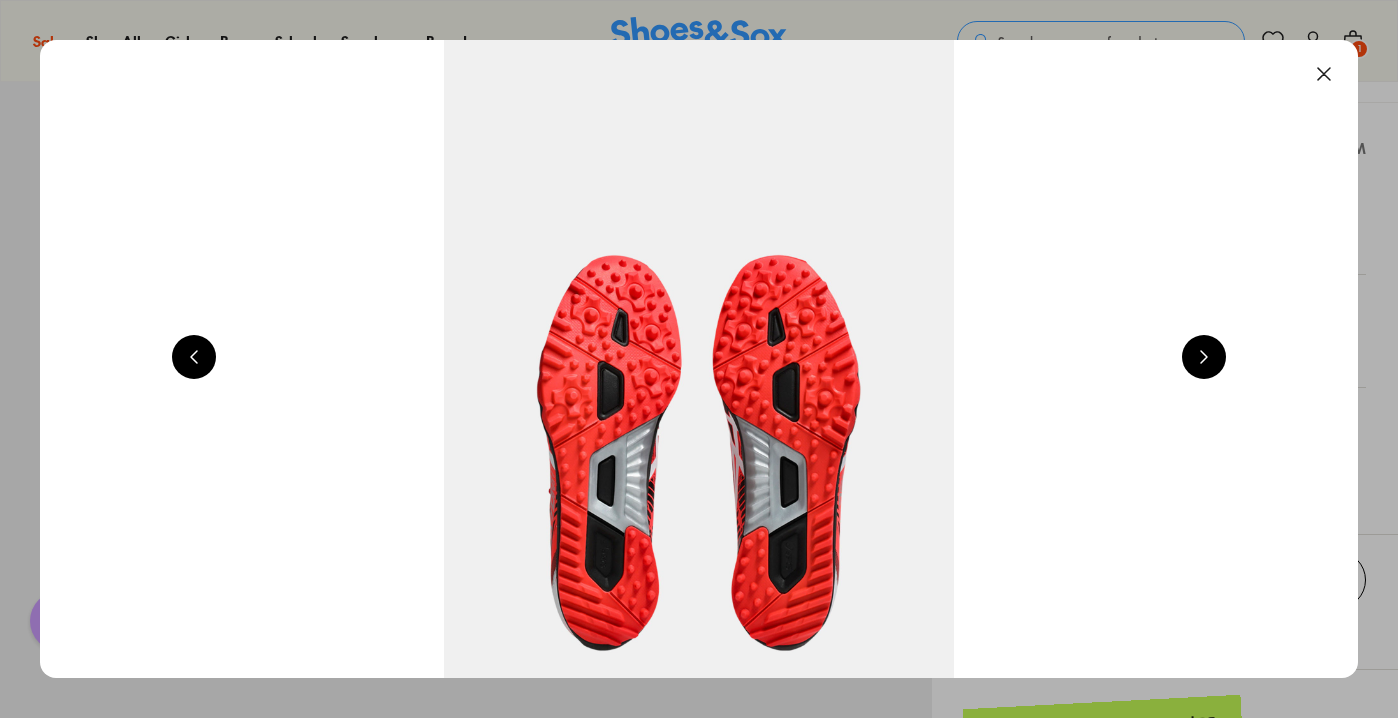 scroll, scrollTop: 246, scrollLeft: 0, axis: vertical 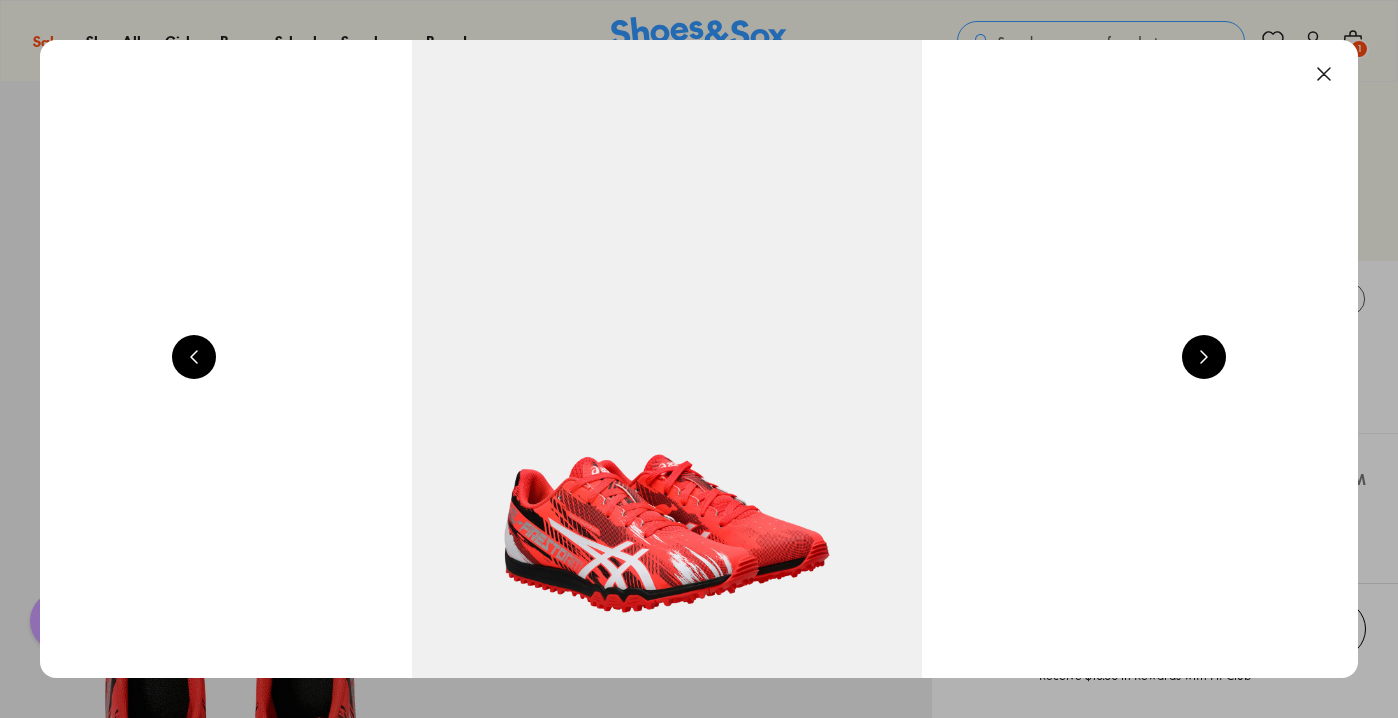 click at bounding box center [194, 357] 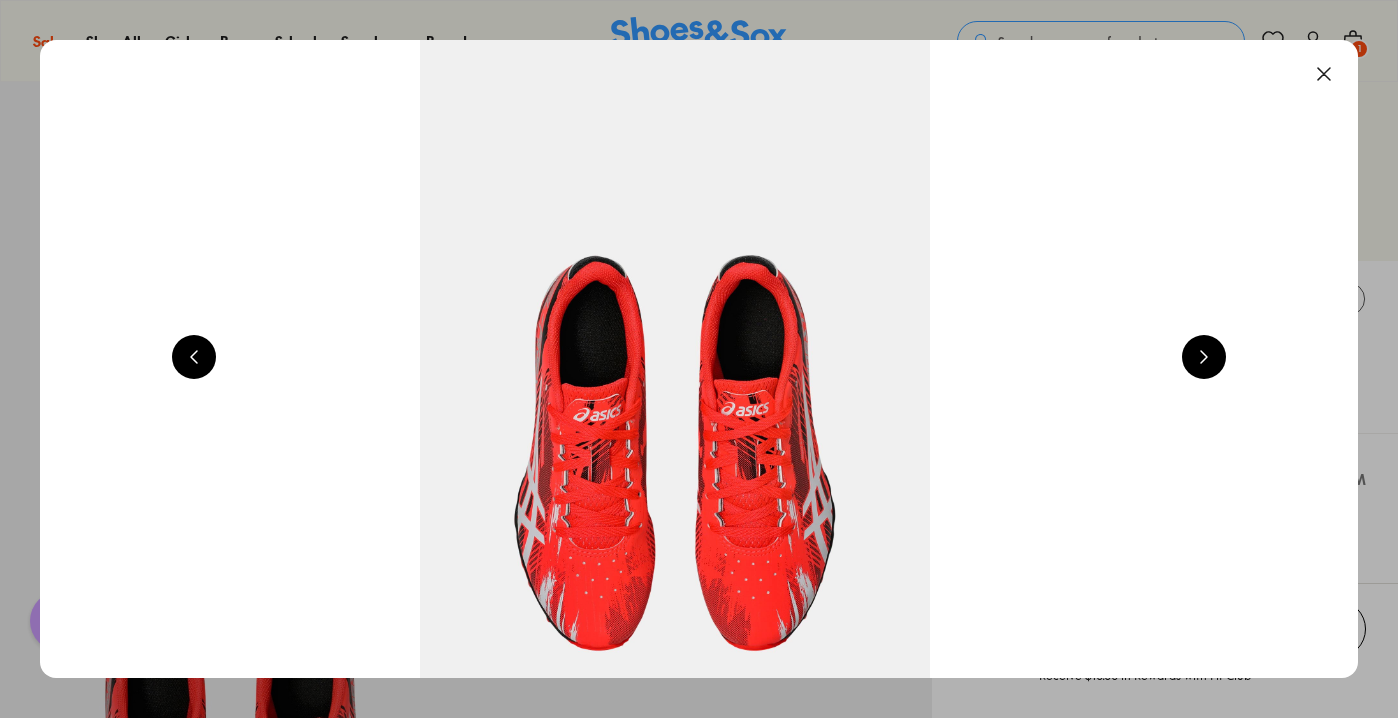 click at bounding box center (194, 357) 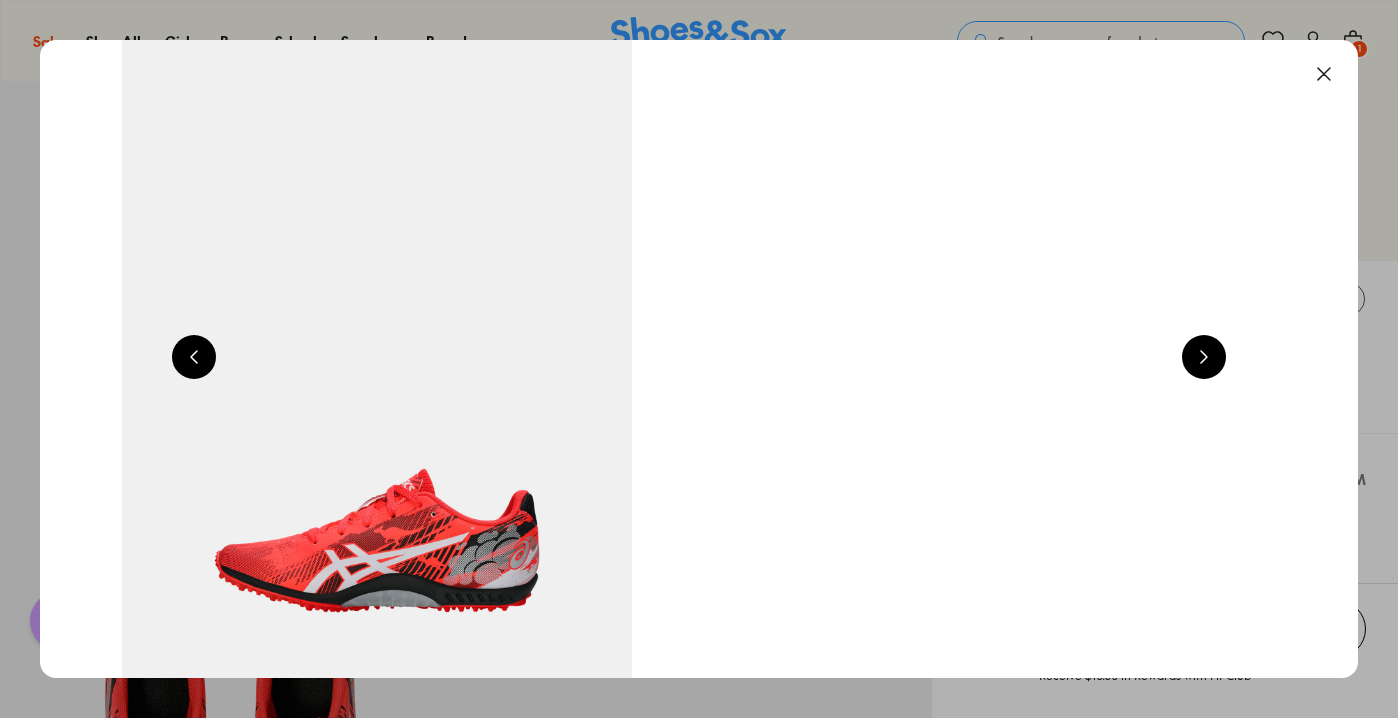 scroll, scrollTop: 0, scrollLeft: 2652, axis: horizontal 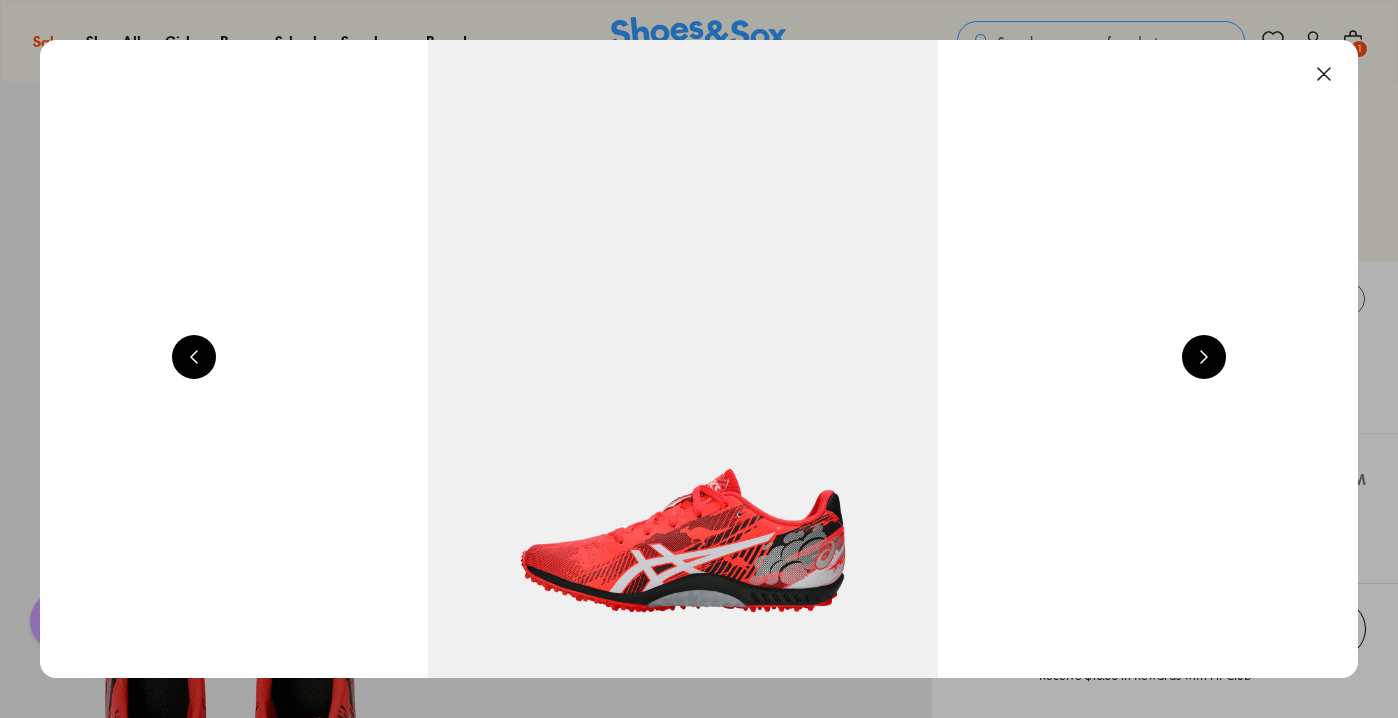 click at bounding box center [194, 357] 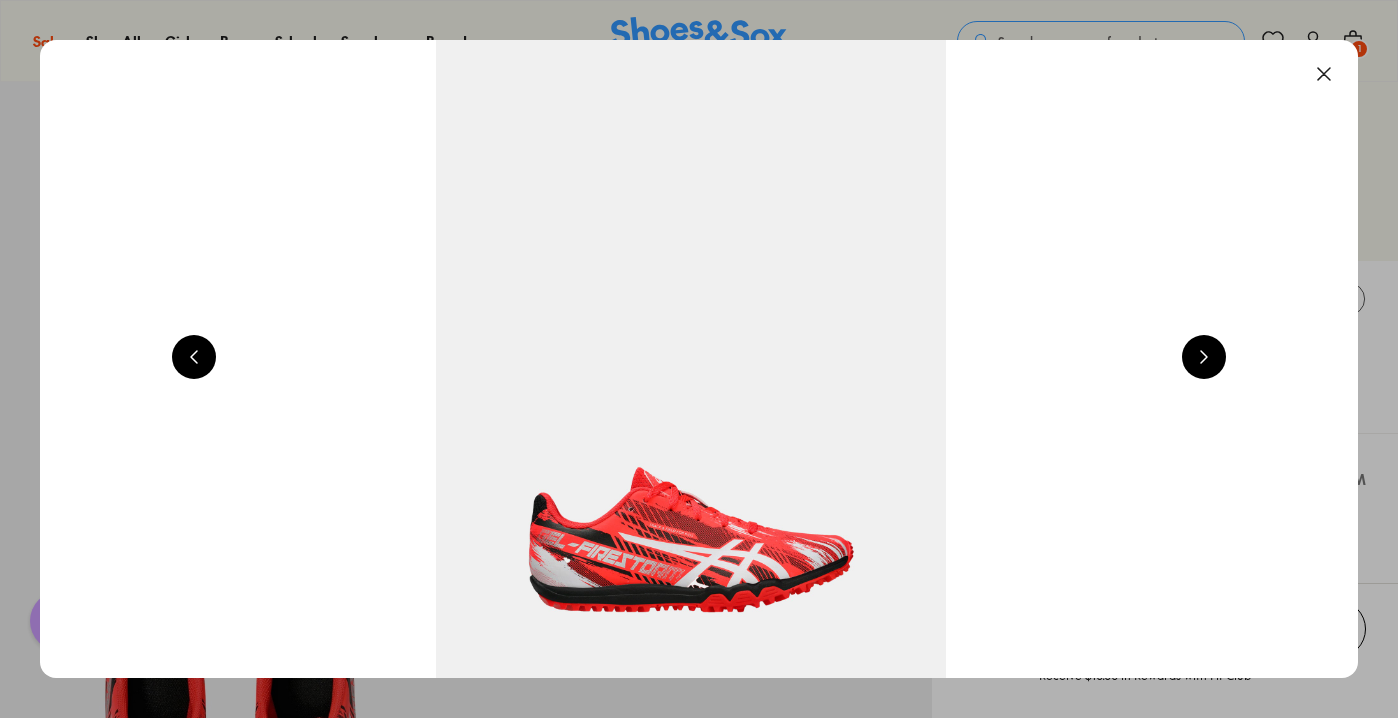 click at bounding box center [194, 357] 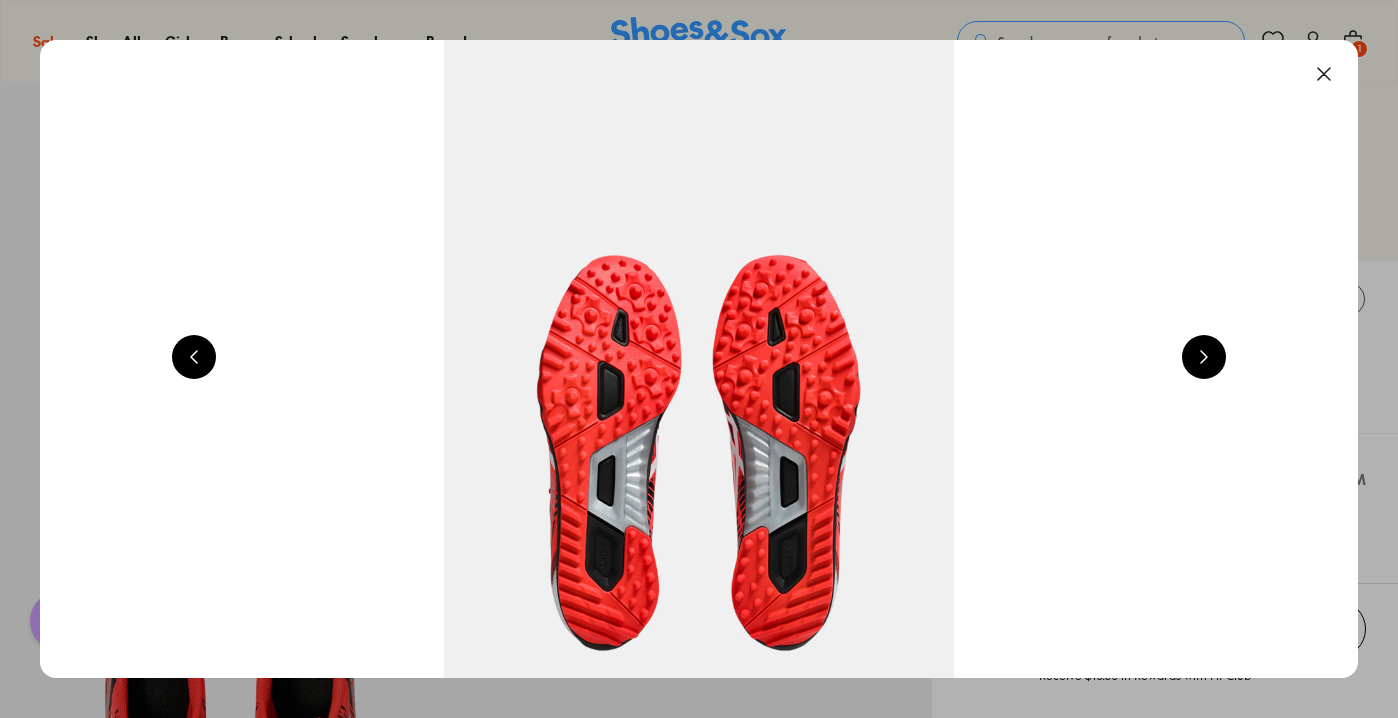 scroll, scrollTop: 0, scrollLeft: 7956, axis: horizontal 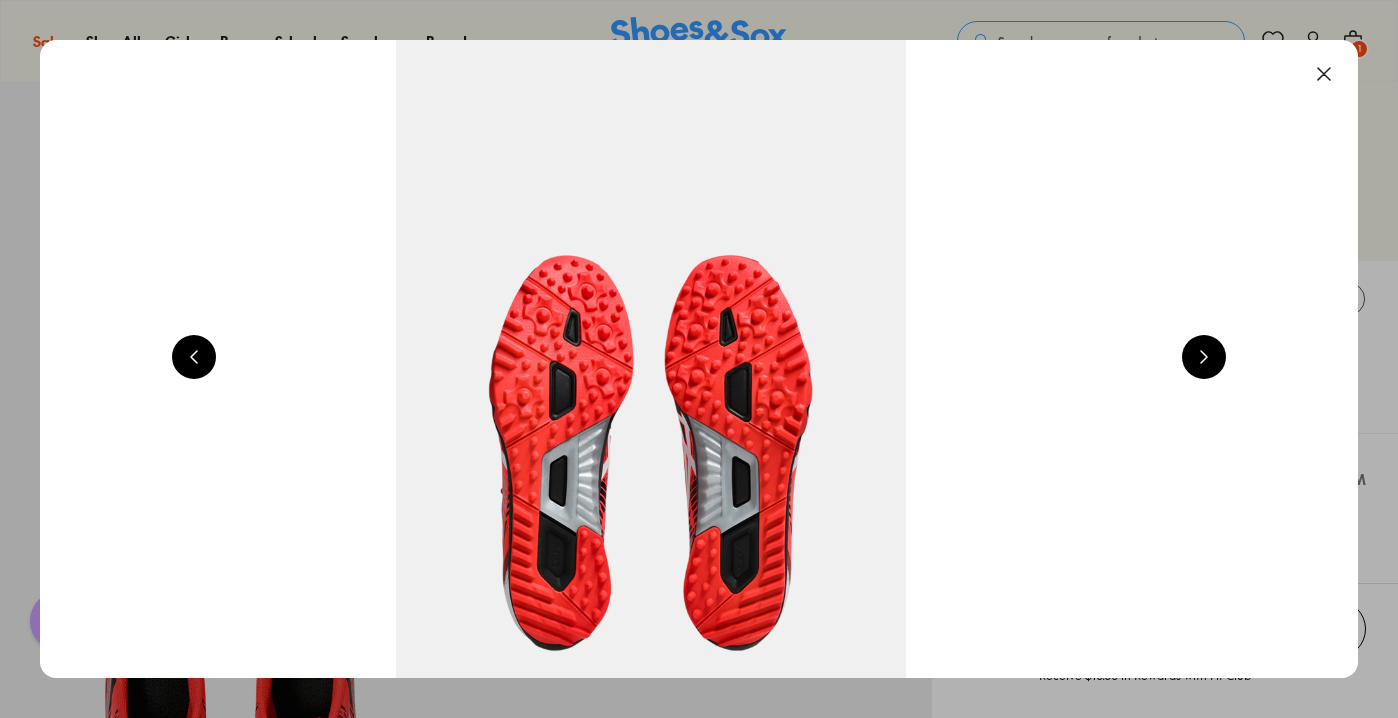 click at bounding box center (1324, 74) 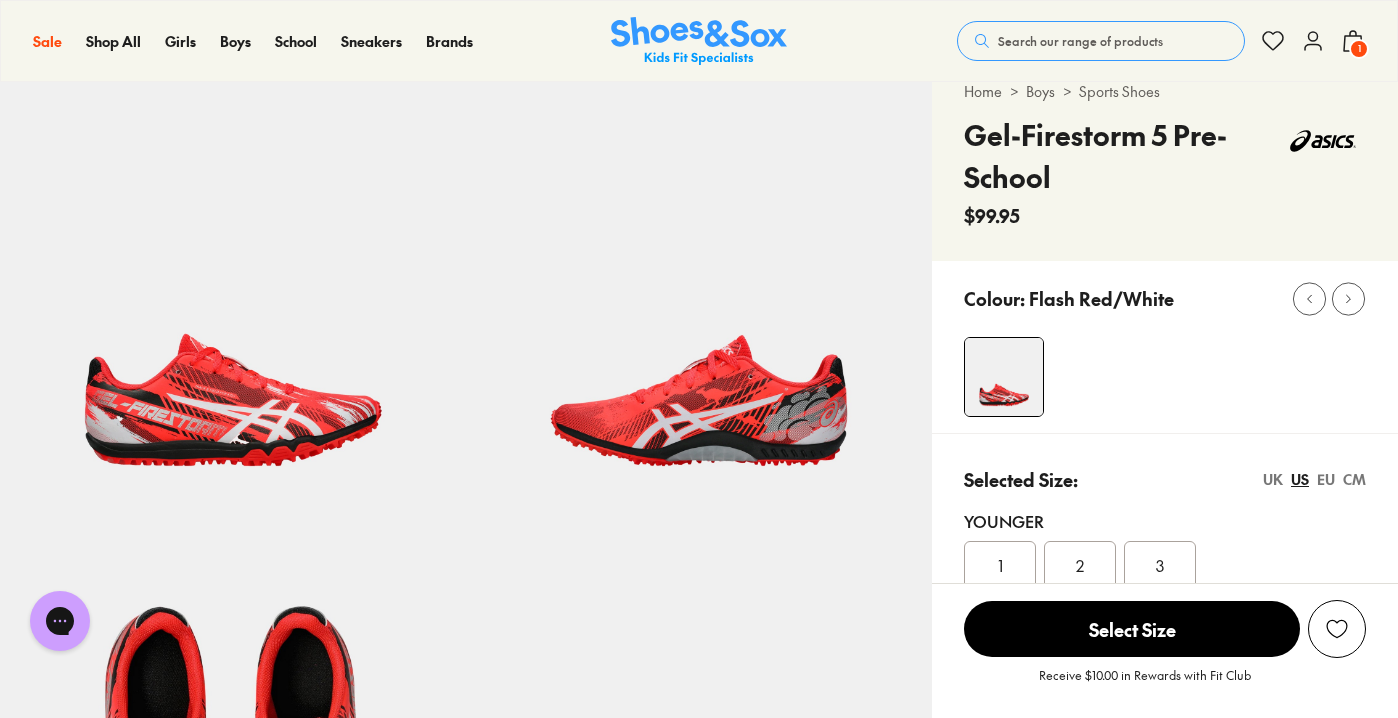 click on "Search our range of products Clear Close Popular  Searches asics nike bobux crocs Popular  Pages asics nike bobux crocs Popular  Products Cloud Castle Clarks Cloud Castle Bailee $ 80.00 $ 149.95 Sale Ciao Chilly $ 25.00 $ 39.95 Fan Fave New Balance 313 V2 Infant $ 59.95 Back In Stock Asics Contend 9 Black Pre-School $ 79.95
Login or create a Fit Club account
Receive 10% cashback for your next order
Each child will enjoy a $10 birthday reward
Earn $2 for each shoe assigned to a child" at bounding box center (1161, 41) 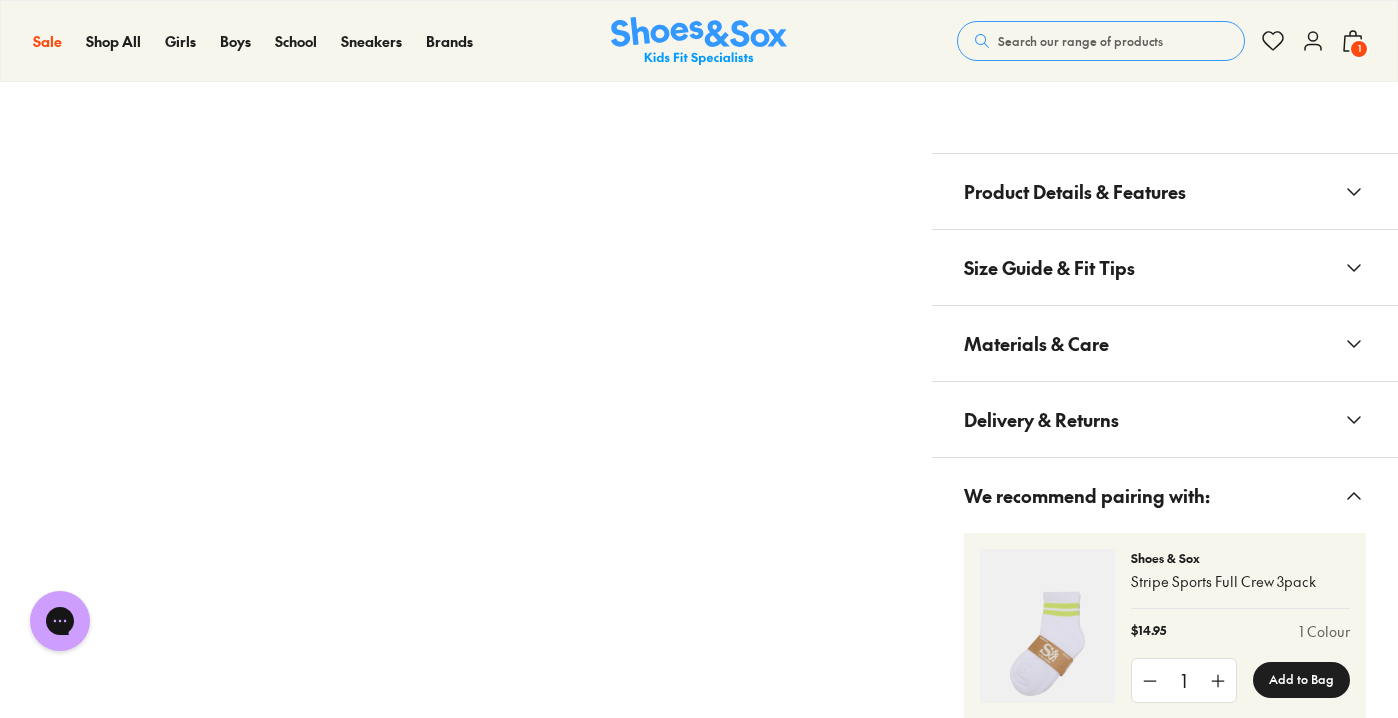 scroll, scrollTop: 1507, scrollLeft: 0, axis: vertical 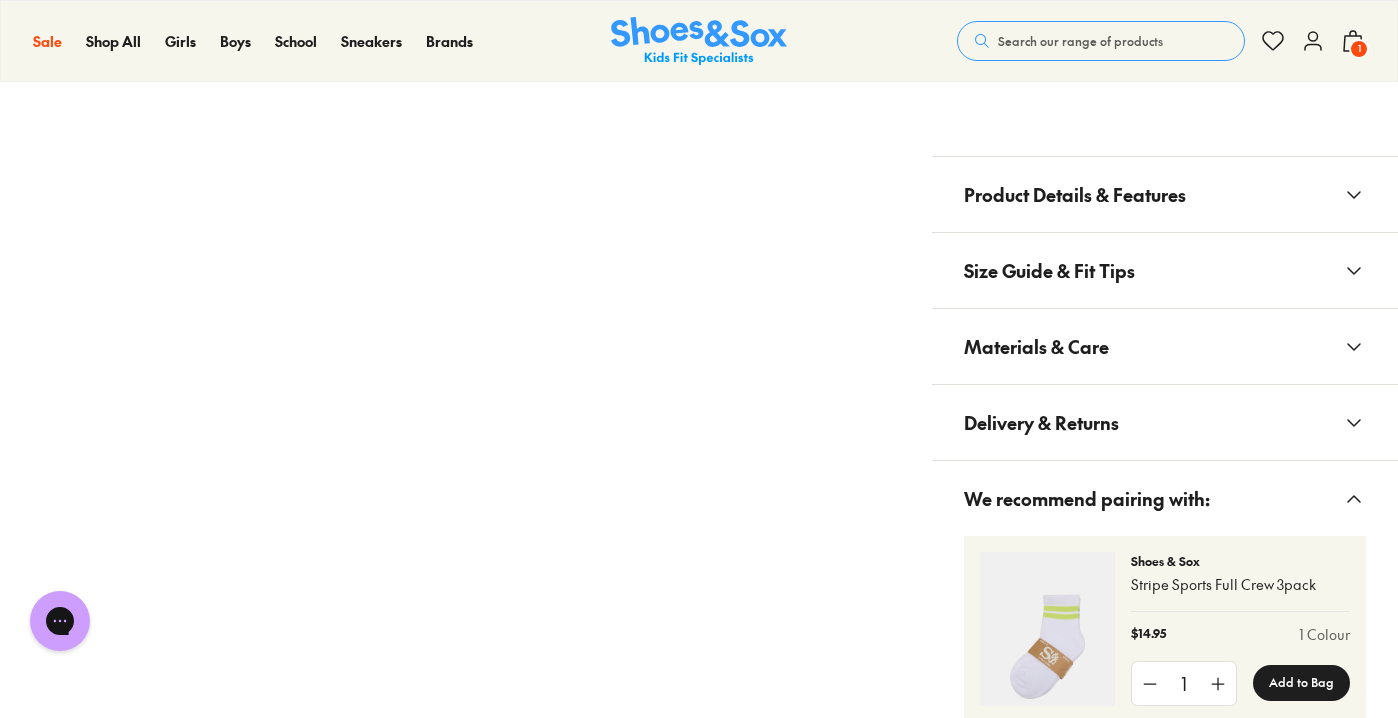 click 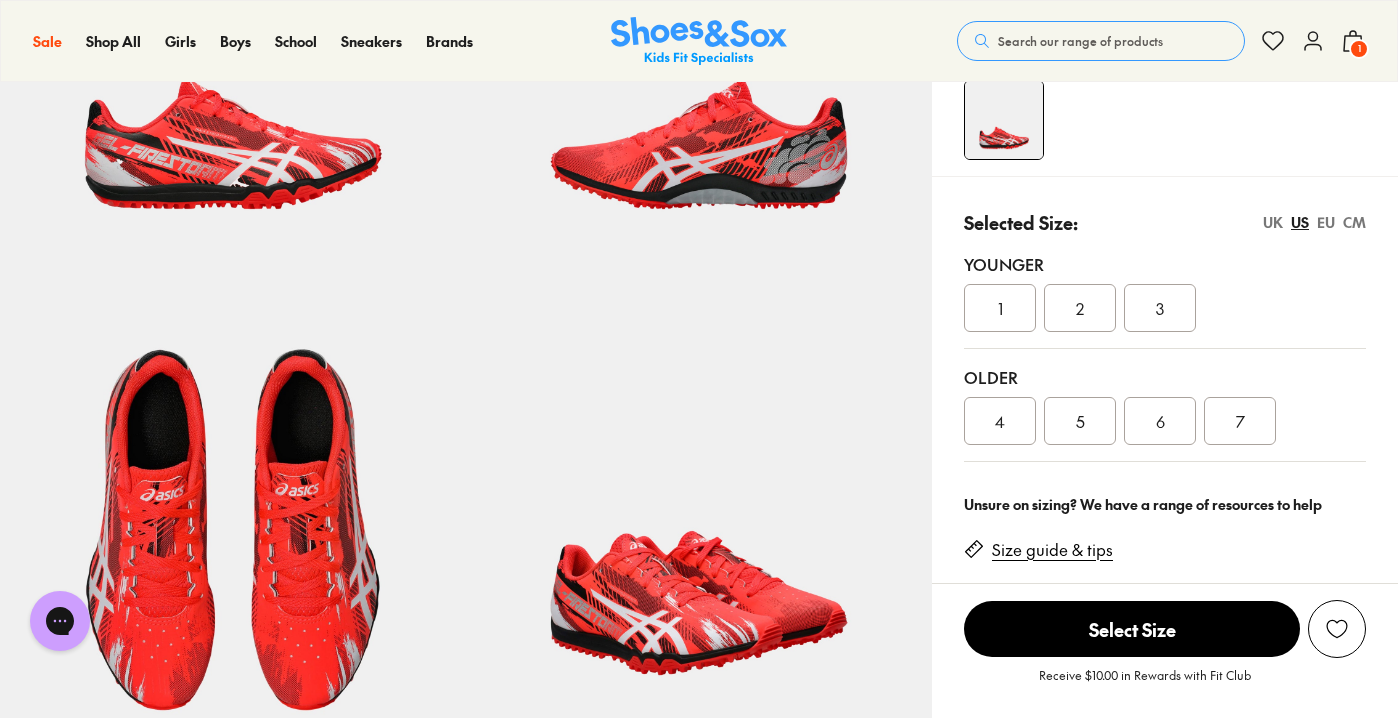 scroll, scrollTop: 323, scrollLeft: 0, axis: vertical 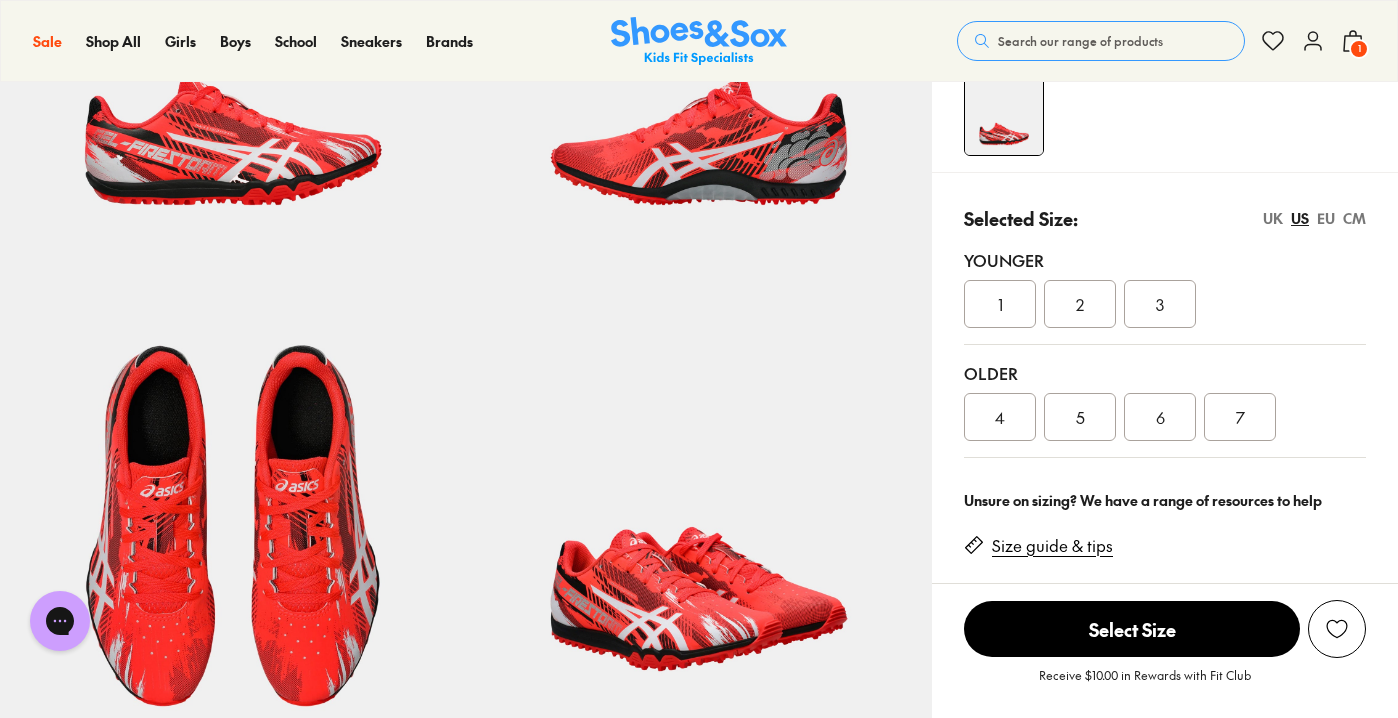 click on "5" at bounding box center [1080, 417] 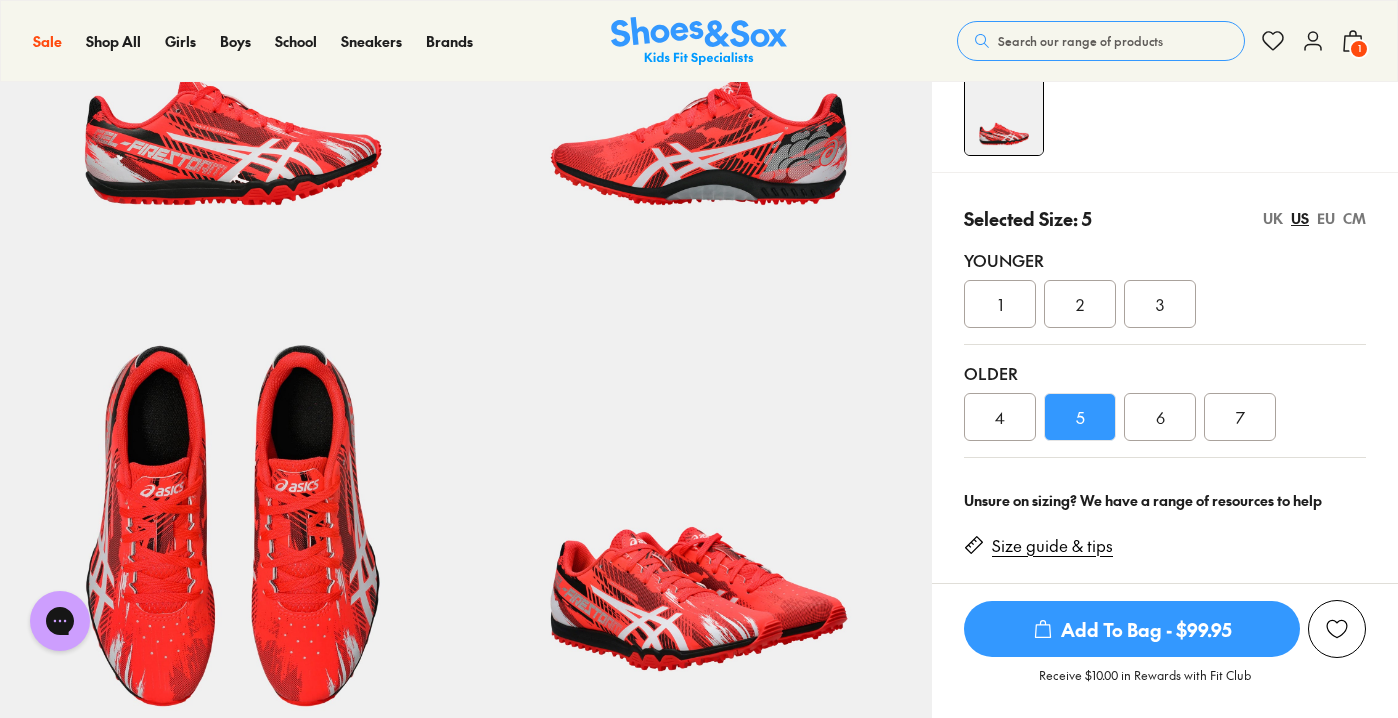 click on "Add To Bag - $99.95" at bounding box center [1132, 629] 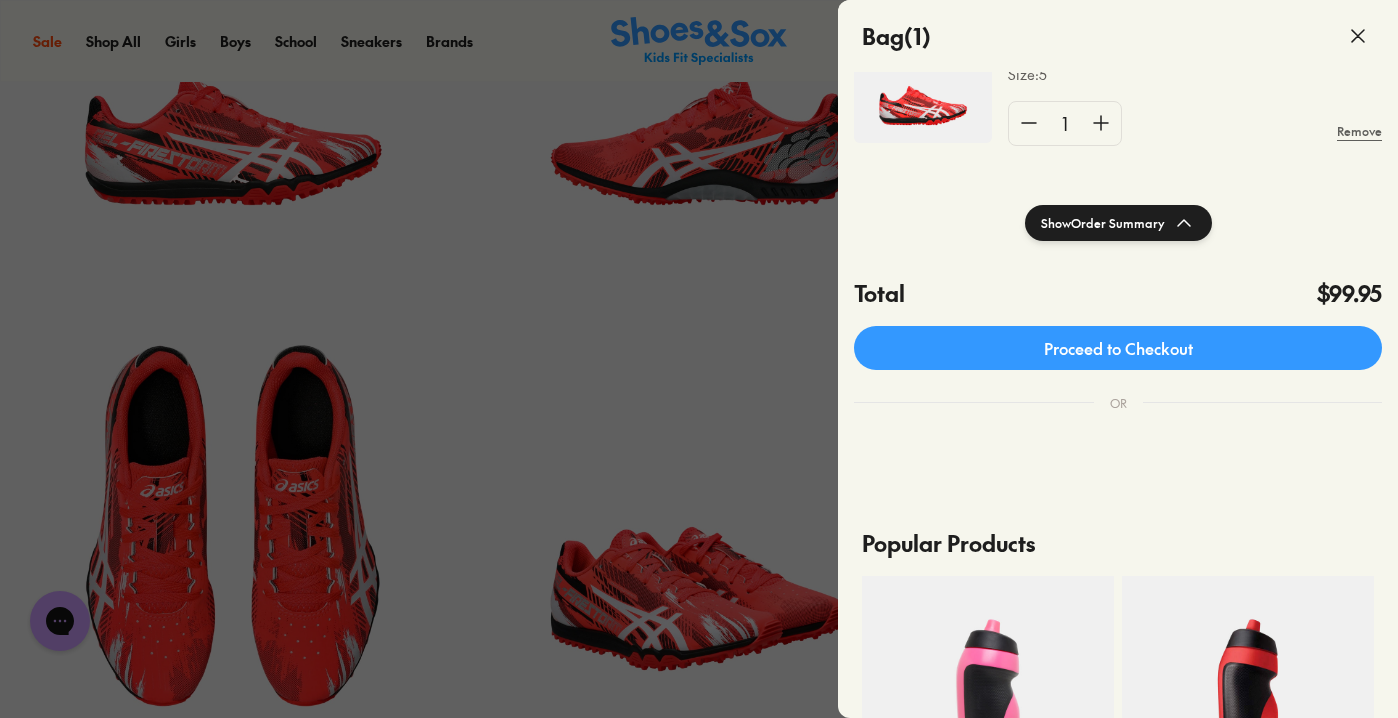 scroll, scrollTop: 208, scrollLeft: 0, axis: vertical 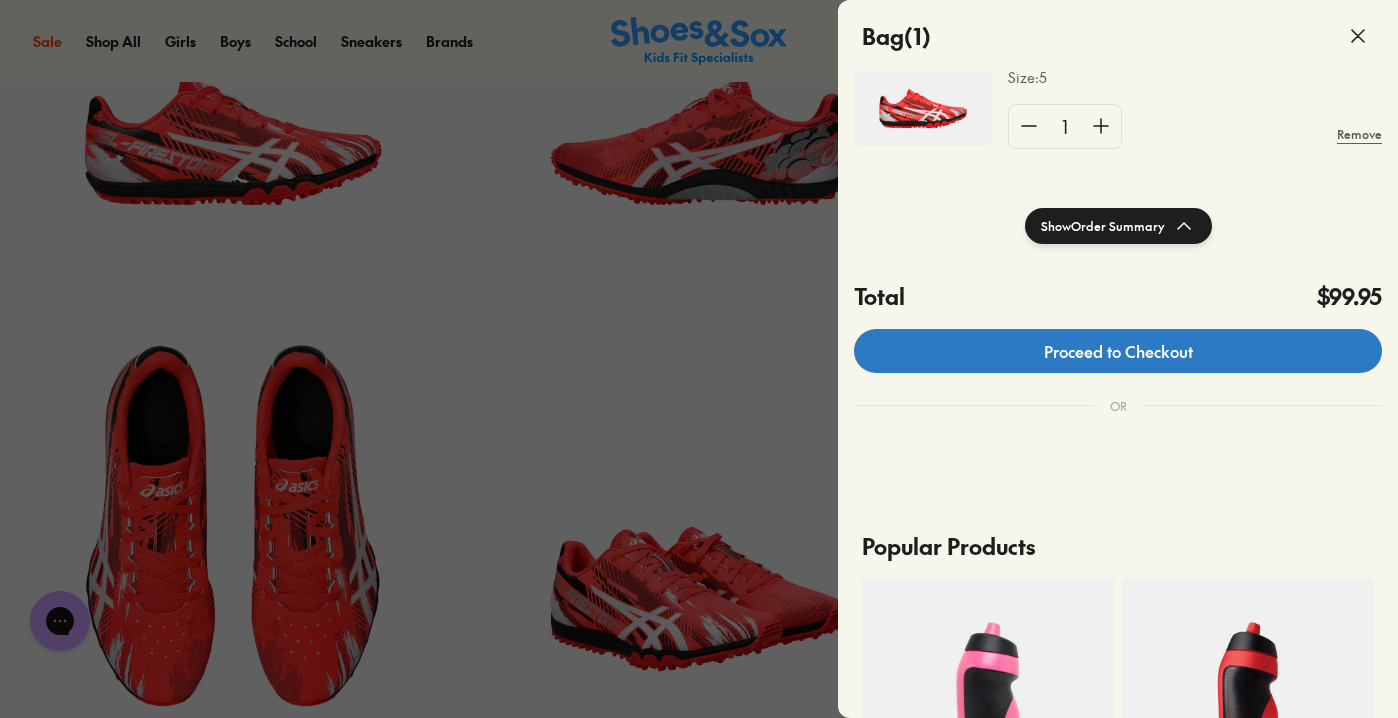 click on "Proceed to Checkout" 